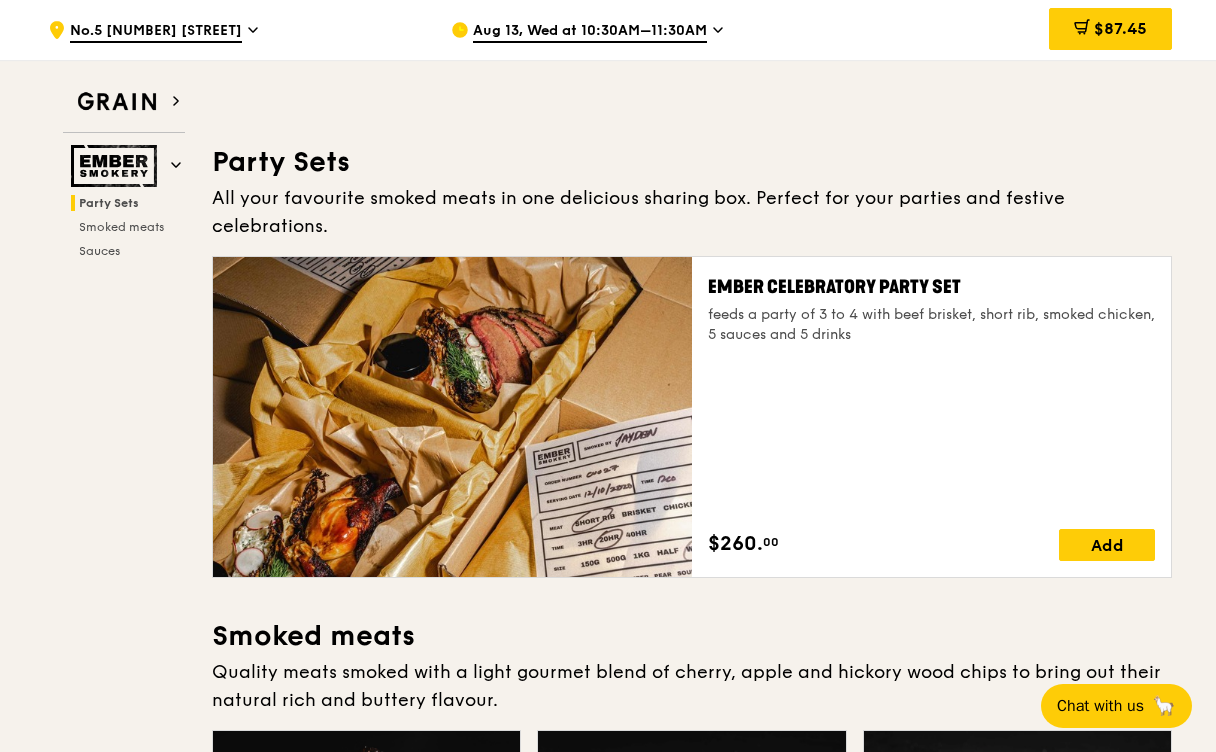 scroll, scrollTop: 452, scrollLeft: 0, axis: vertical 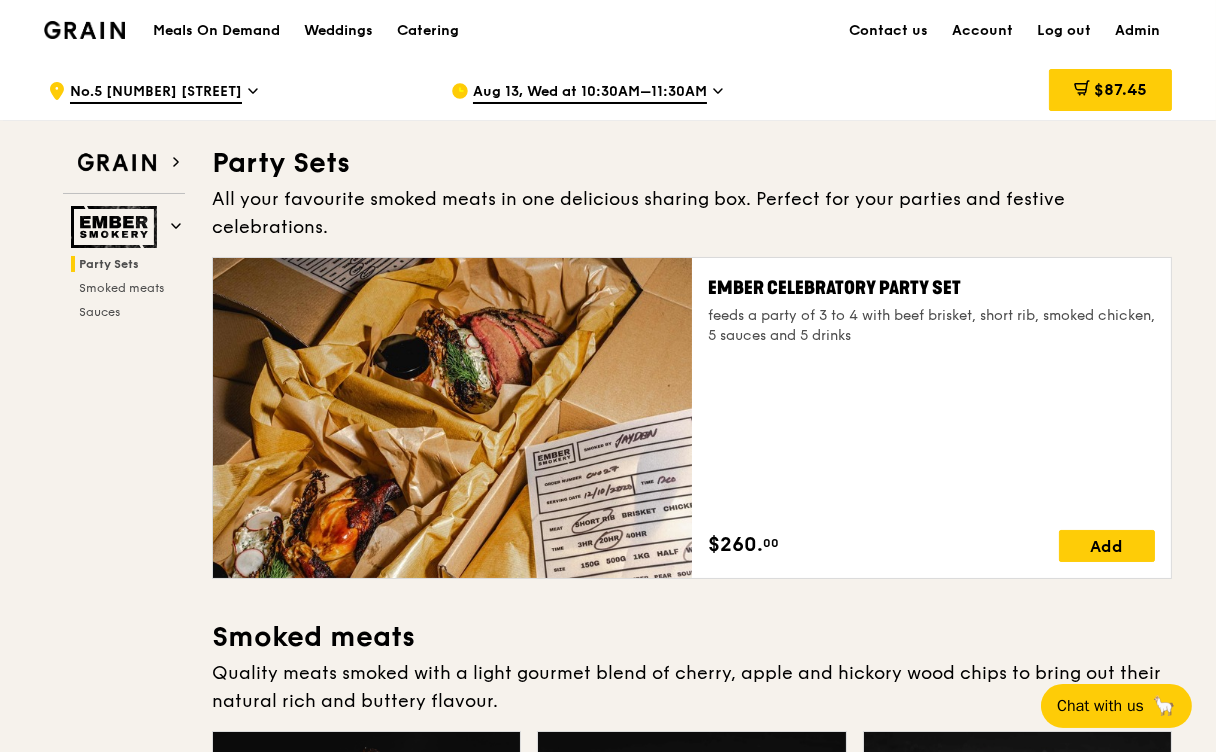 click on "Meals On Demand" at bounding box center (216, 31) 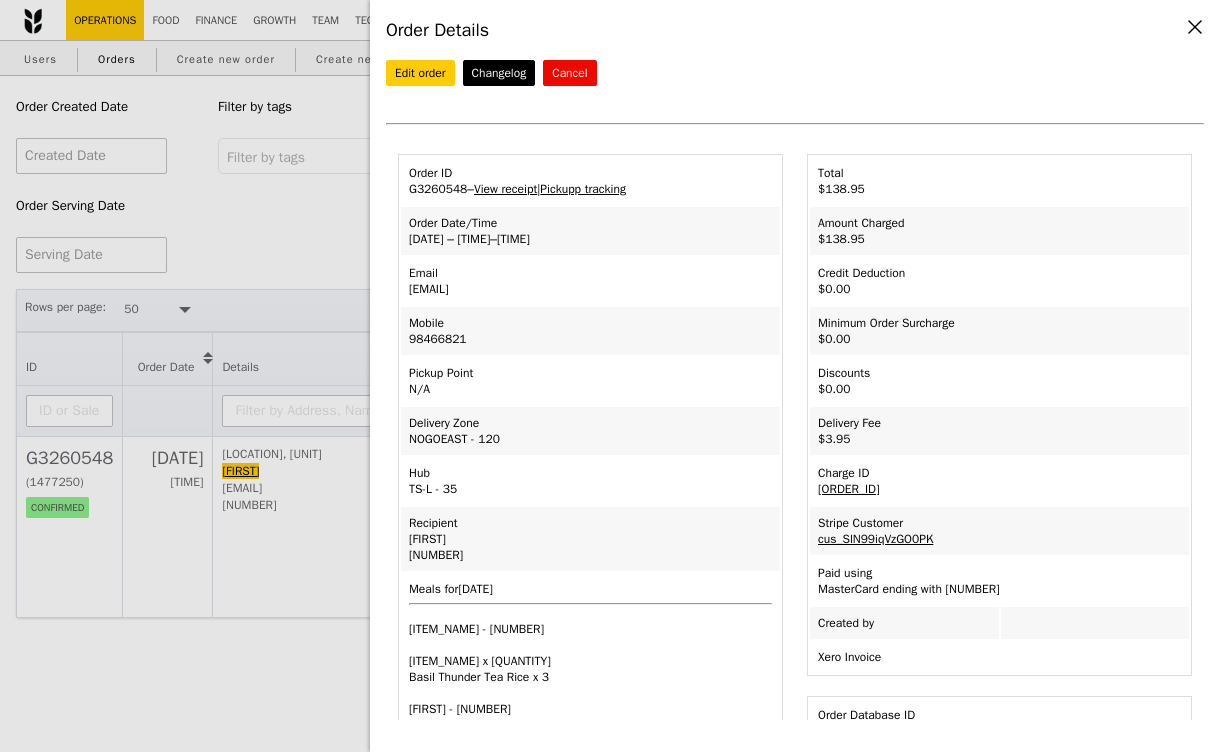 select on "[NUMBER]" 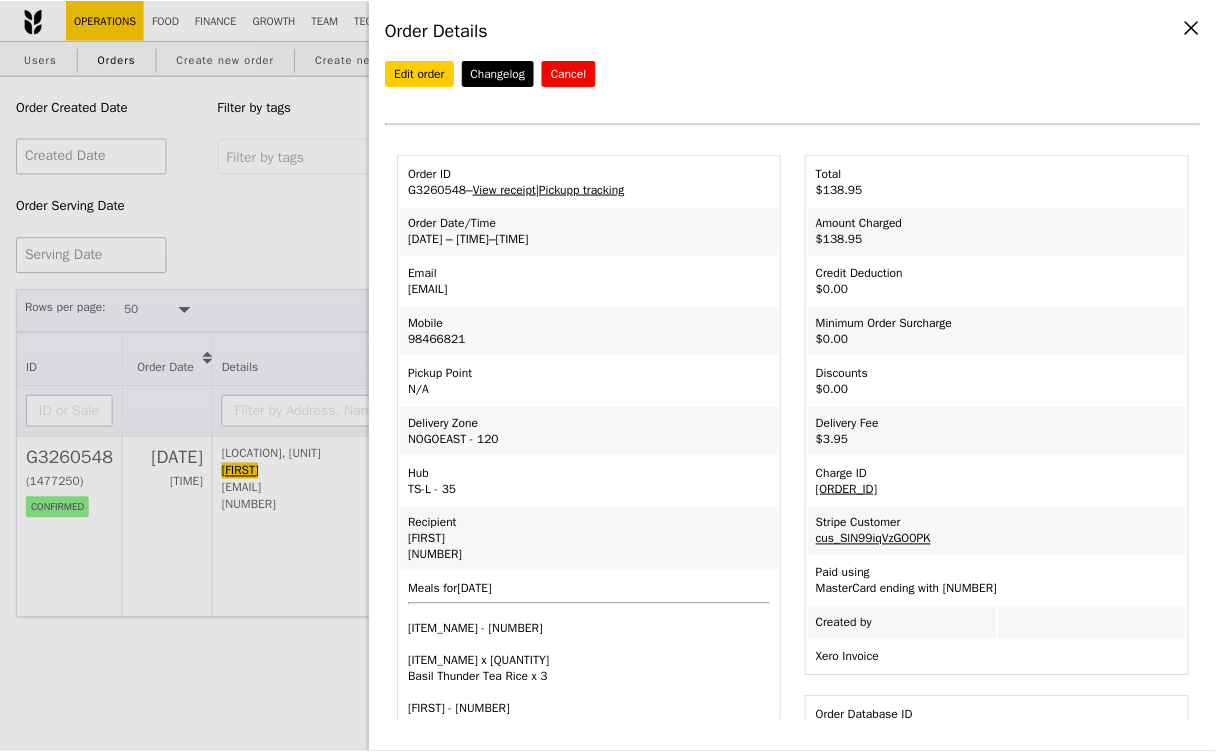 scroll, scrollTop: 0, scrollLeft: 0, axis: both 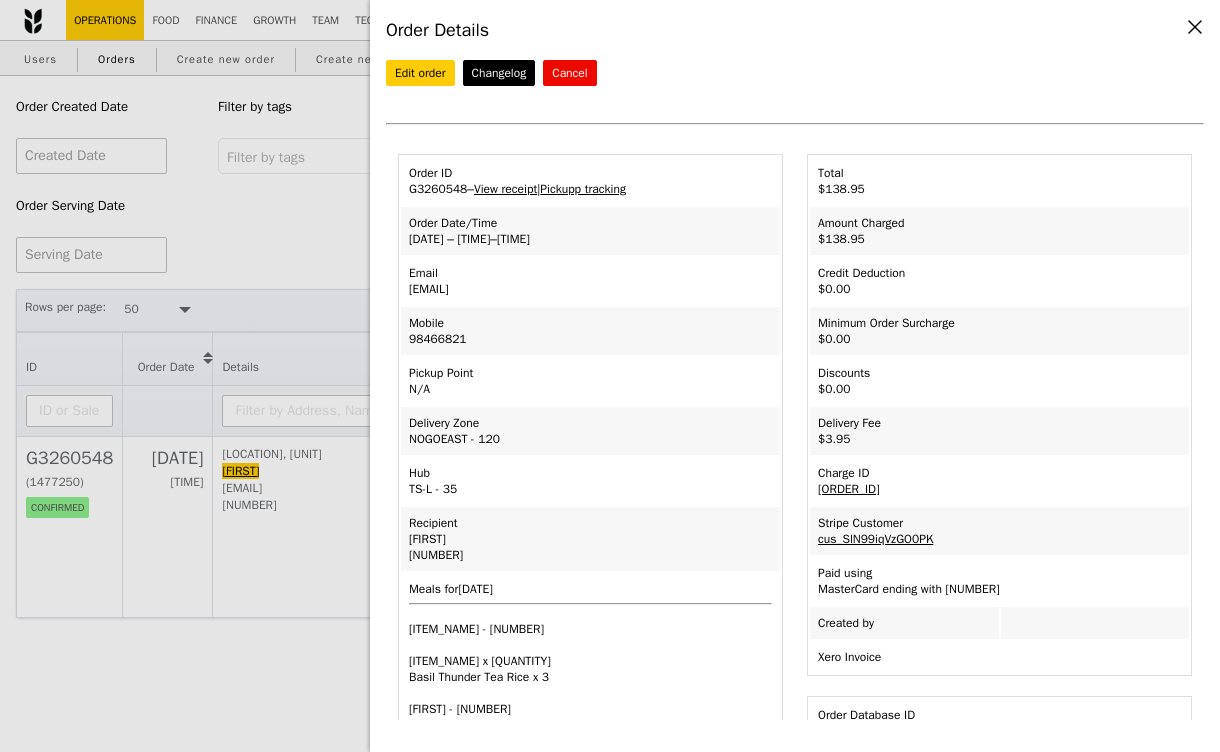 click on "Order Details
Edit order
Changelog
Cancel
Order ID
[ORDER_ID]
–
View receipt
|
Pickupp tracking
Order Date/Time
[DATE] – [TIME_RANGE]
Email
[EMAIL]
Mobile
[NUMBER]
Pickup Point
N/A
Delivery Zone
[FIRST]" at bounding box center [610, 376] 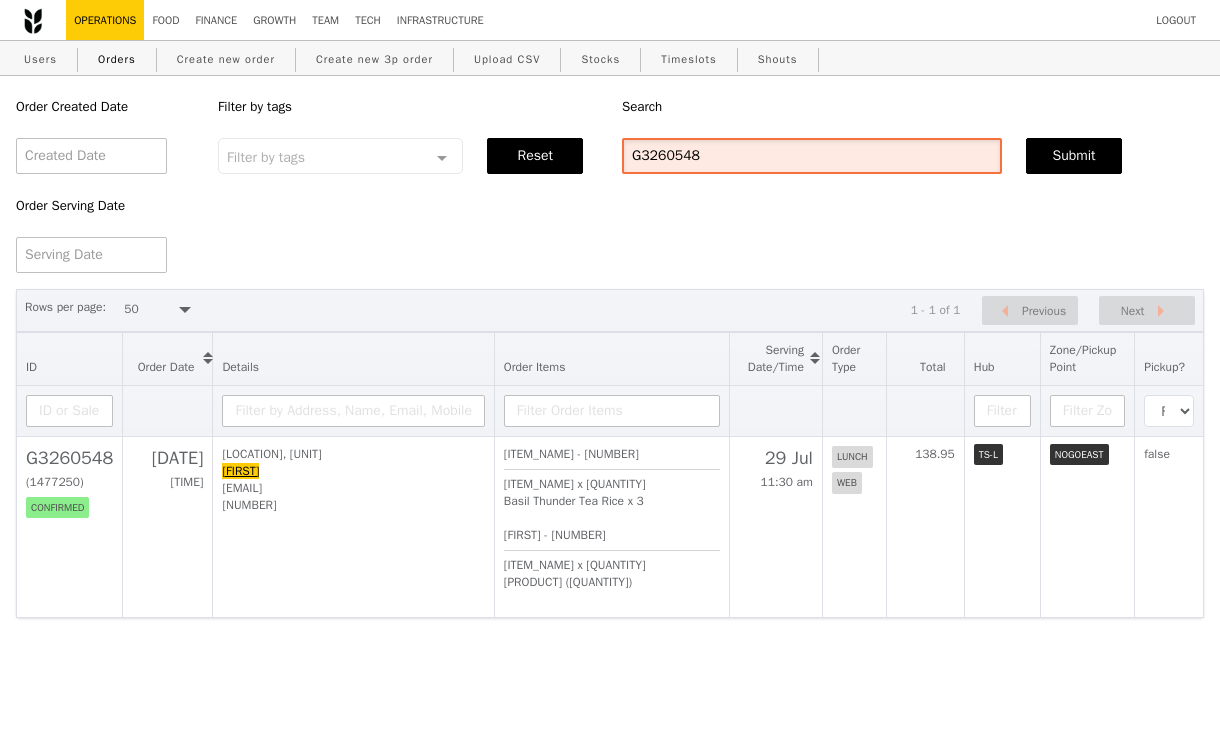click on "G3260548" at bounding box center [812, 156] 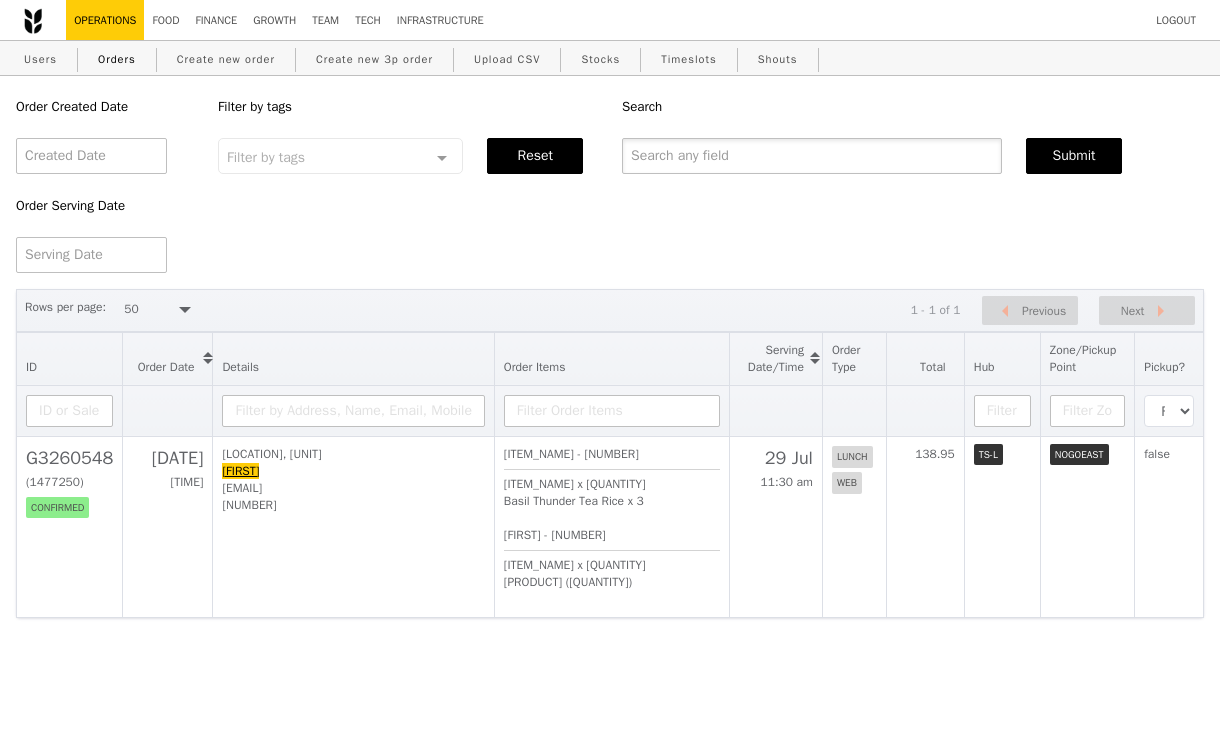 type 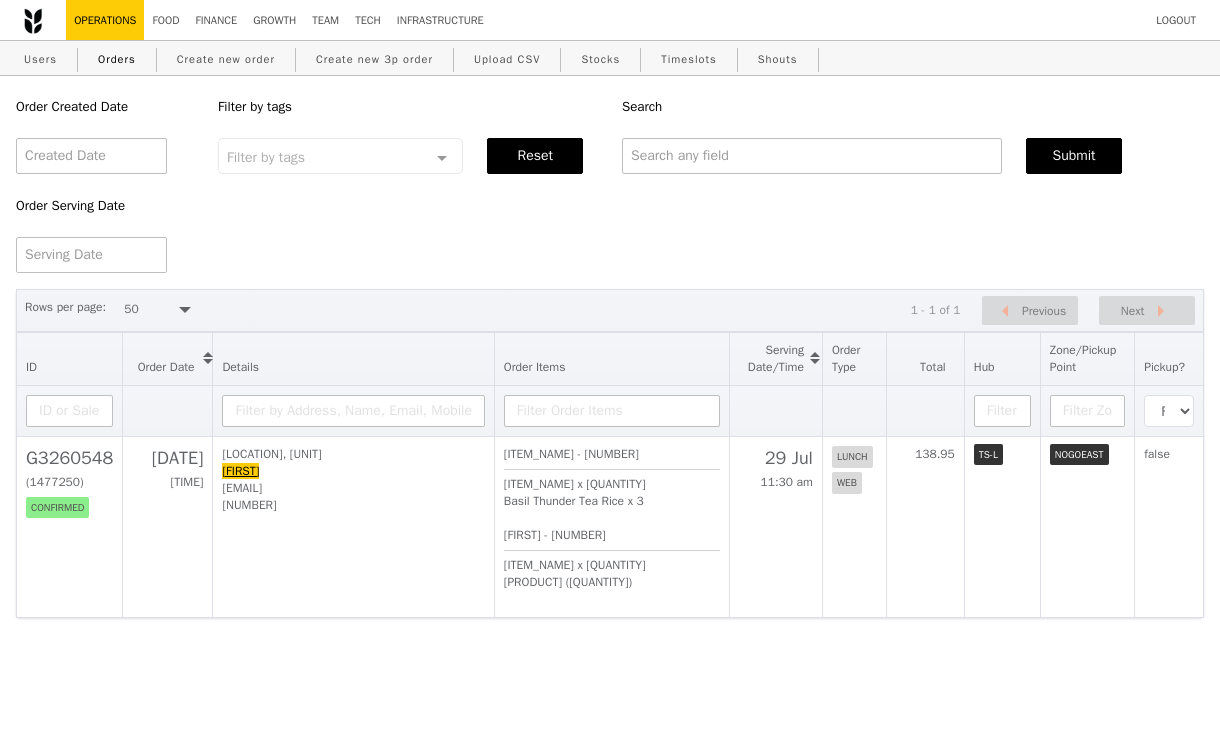 click on "Order Created Date        Order Serving Date        Filter by tags
Filter by tags
Meal_Plan   Web   Mobile   Lunch   Dinner   Group     No elements found. Consider changing the search query.   List is empty.
Reset
Search
Submit" at bounding box center [610, 174] 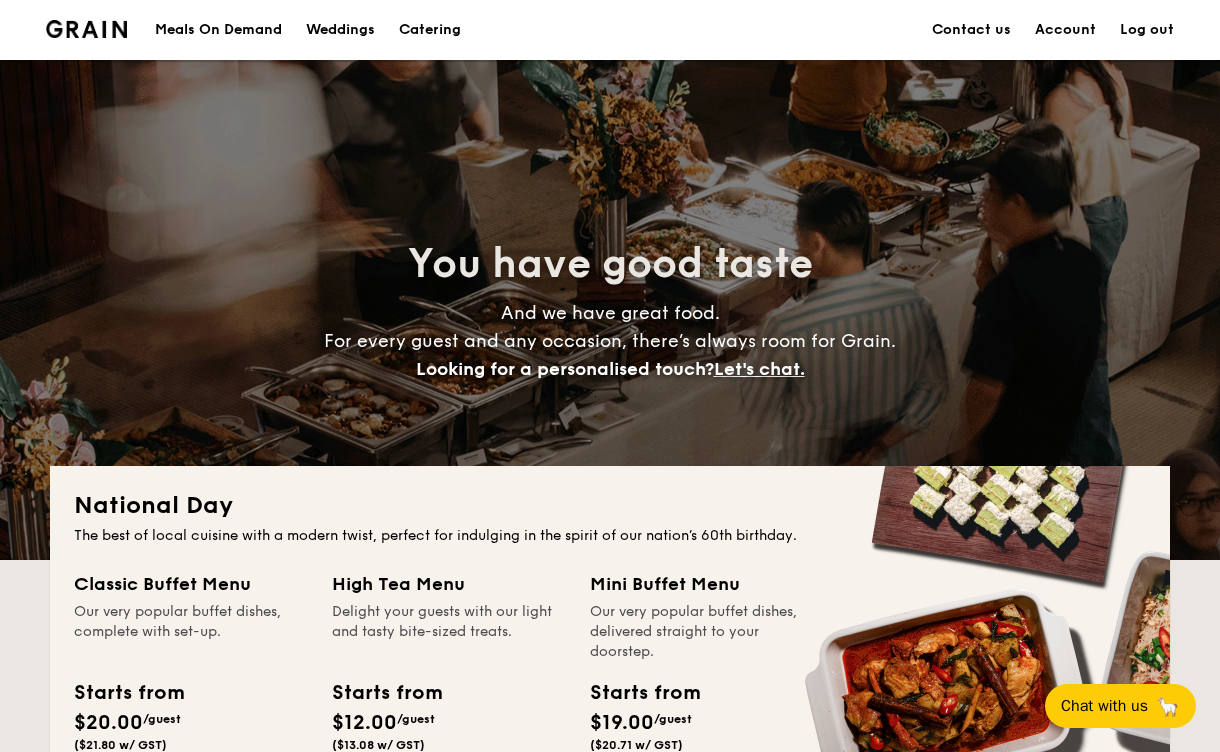 scroll, scrollTop: 0, scrollLeft: 0, axis: both 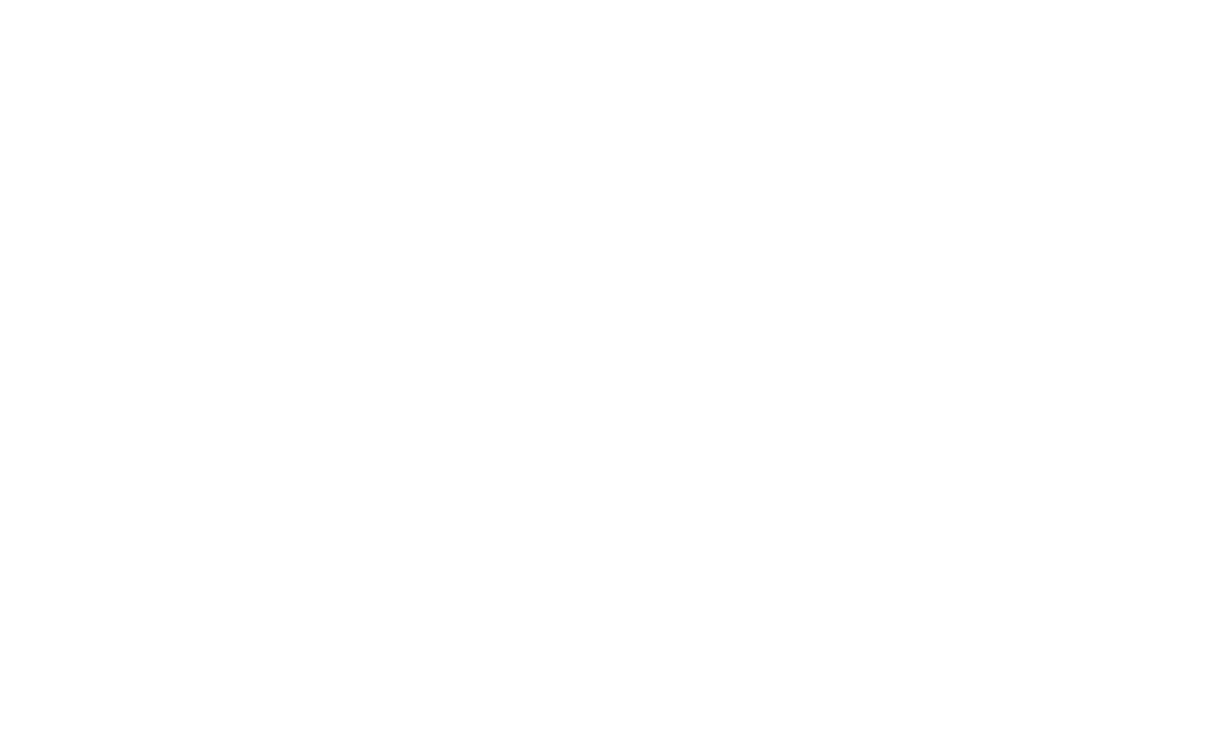 select on "100" 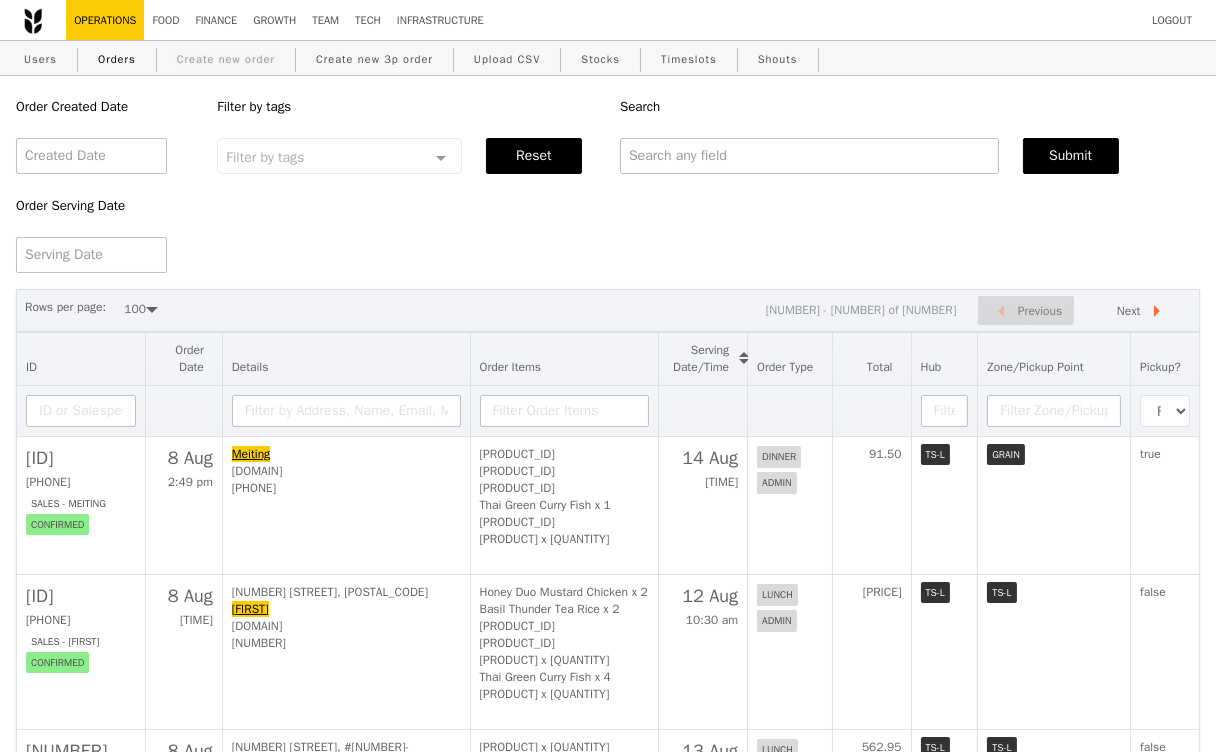 click on "Create new order" at bounding box center [226, 59] 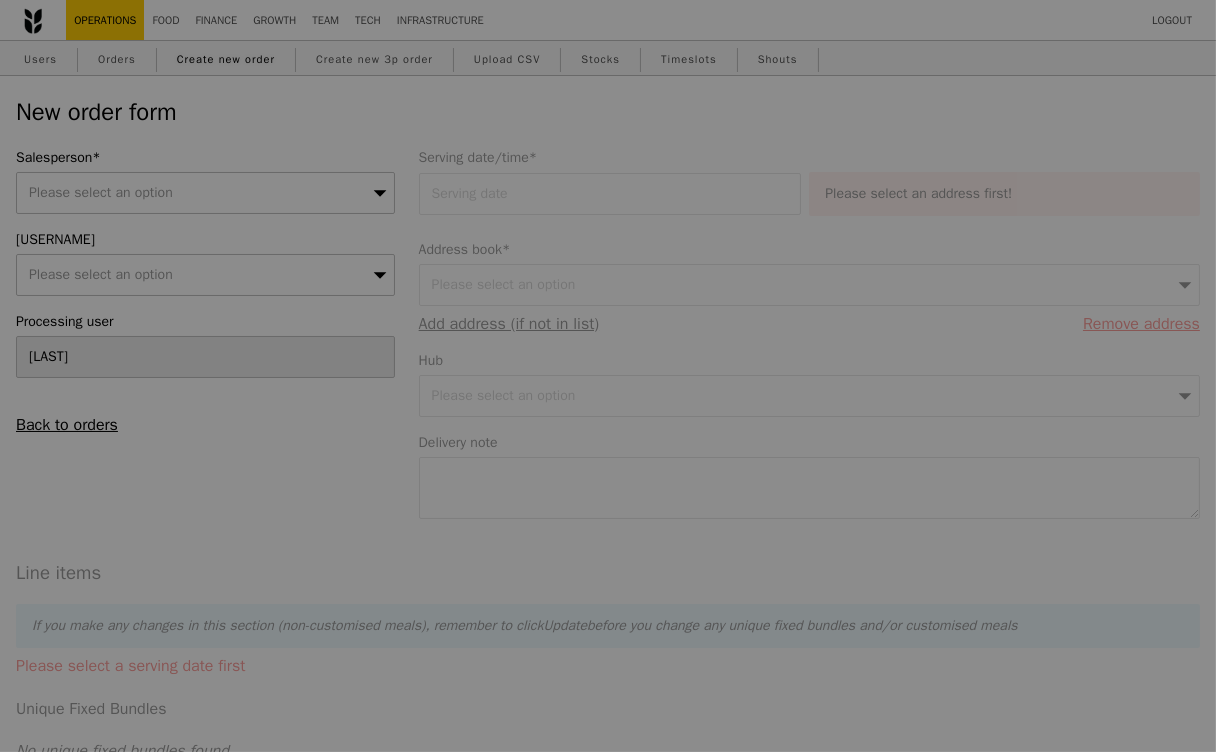 type on "Confirm" 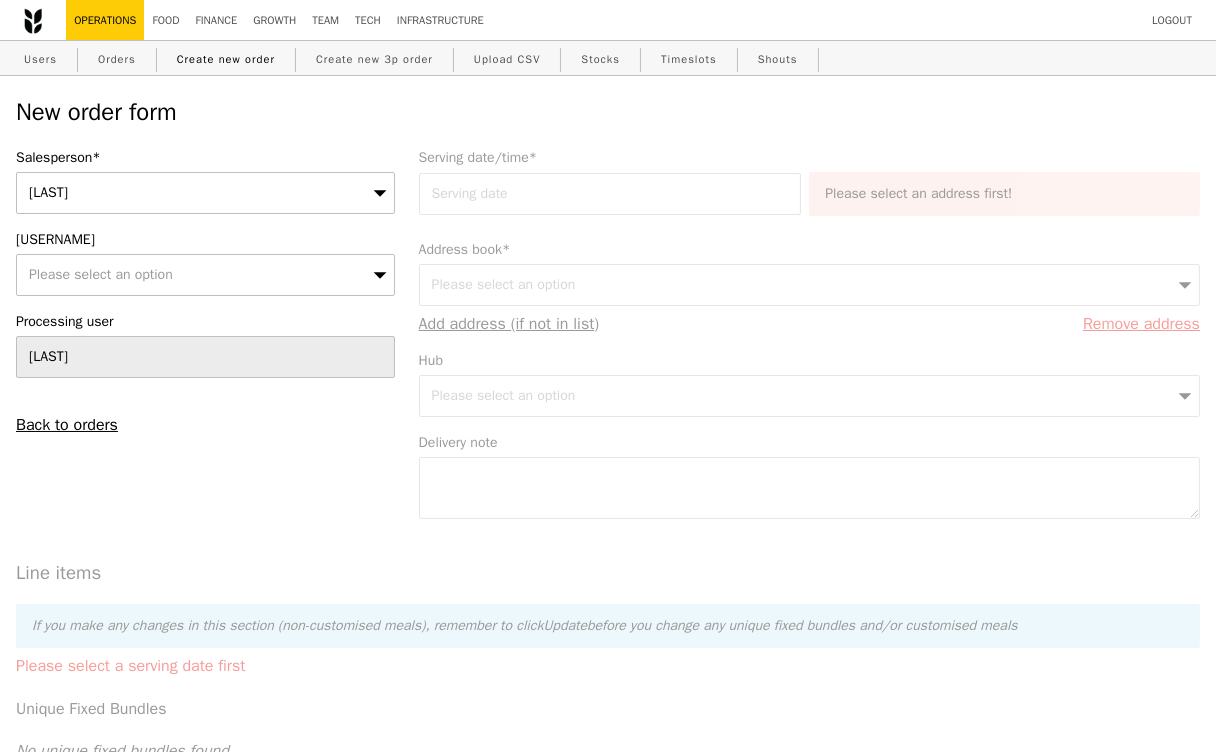 click on "Please select an option" at bounding box center [205, 275] 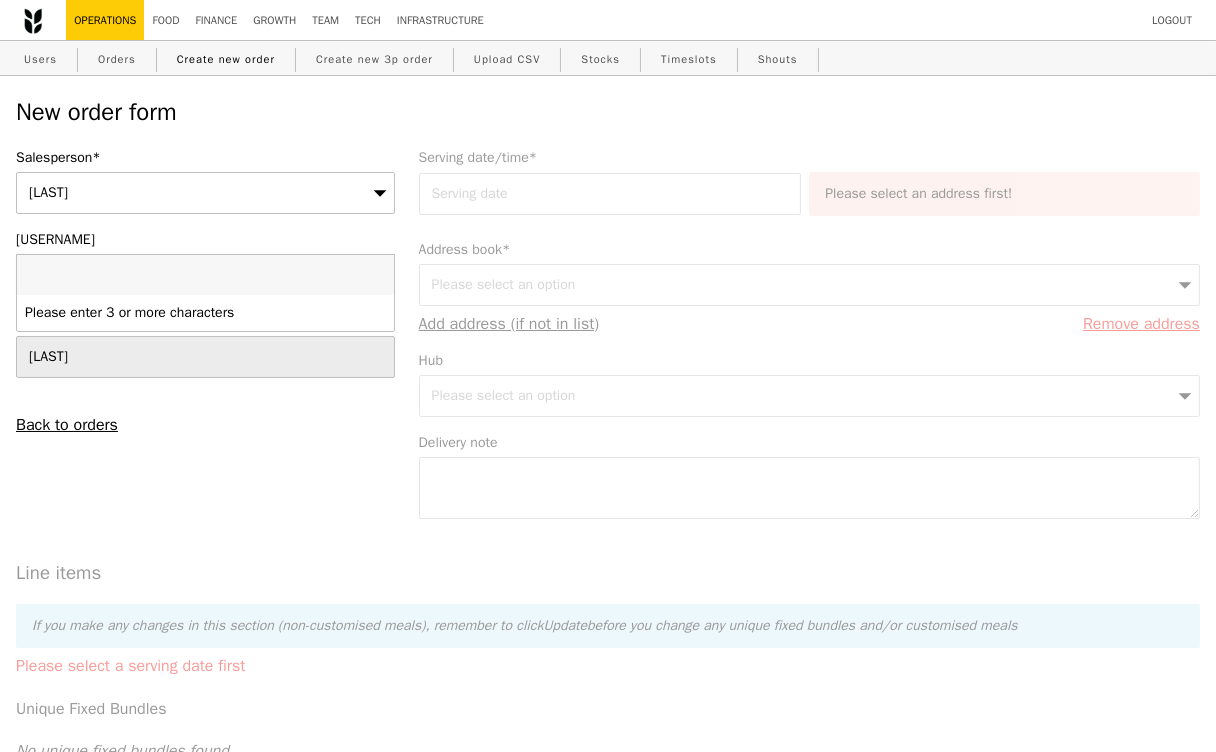 type on "gmseakc@nus.edu.sg" 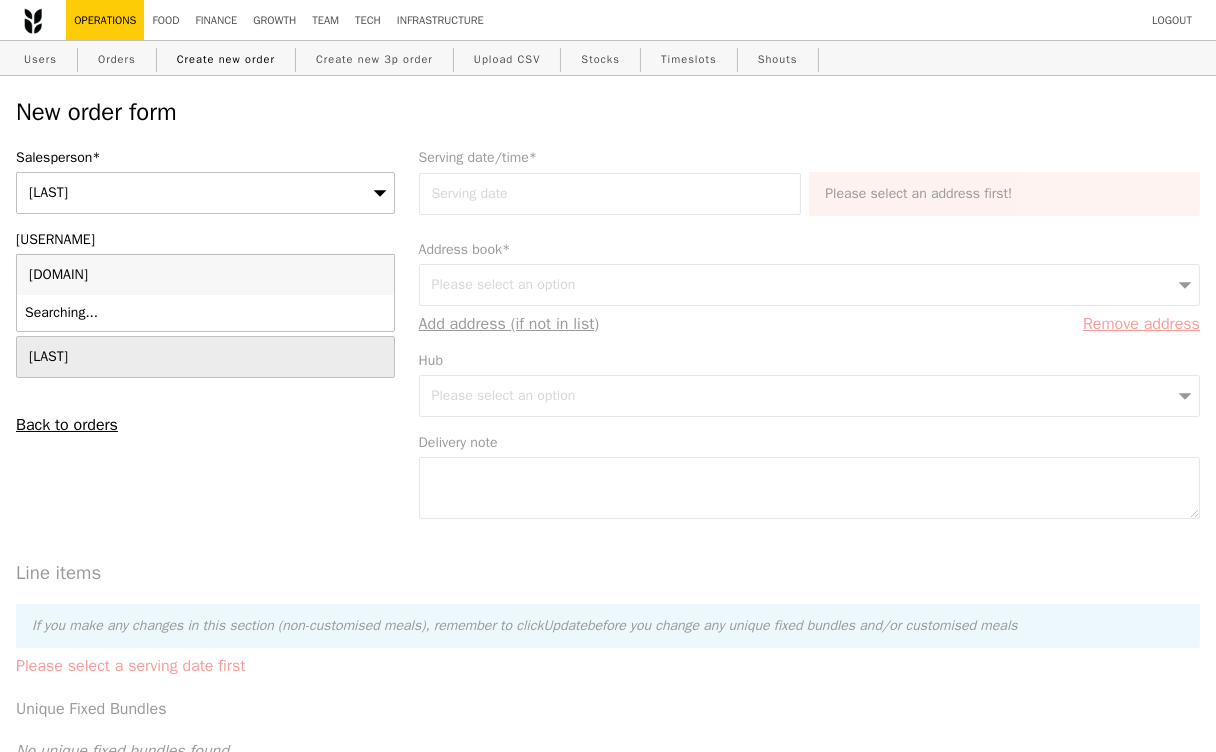 type on "Confirm" 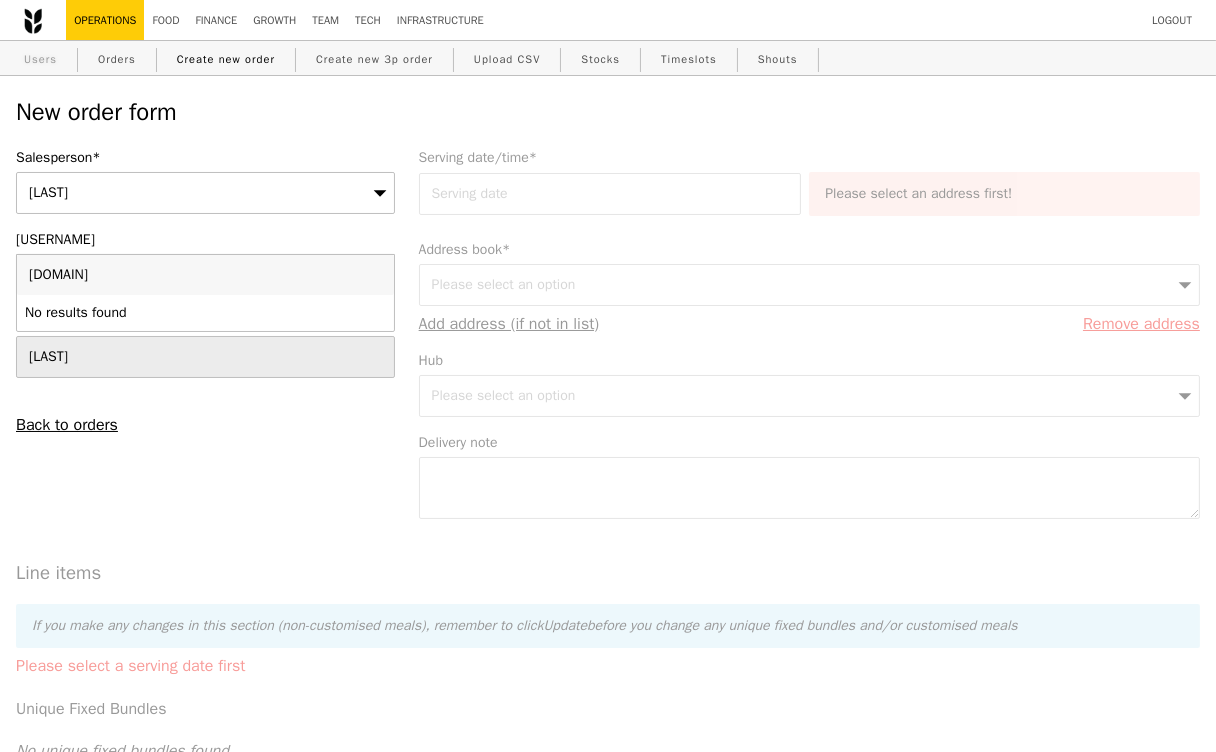 click on "Users" at bounding box center [40, 59] 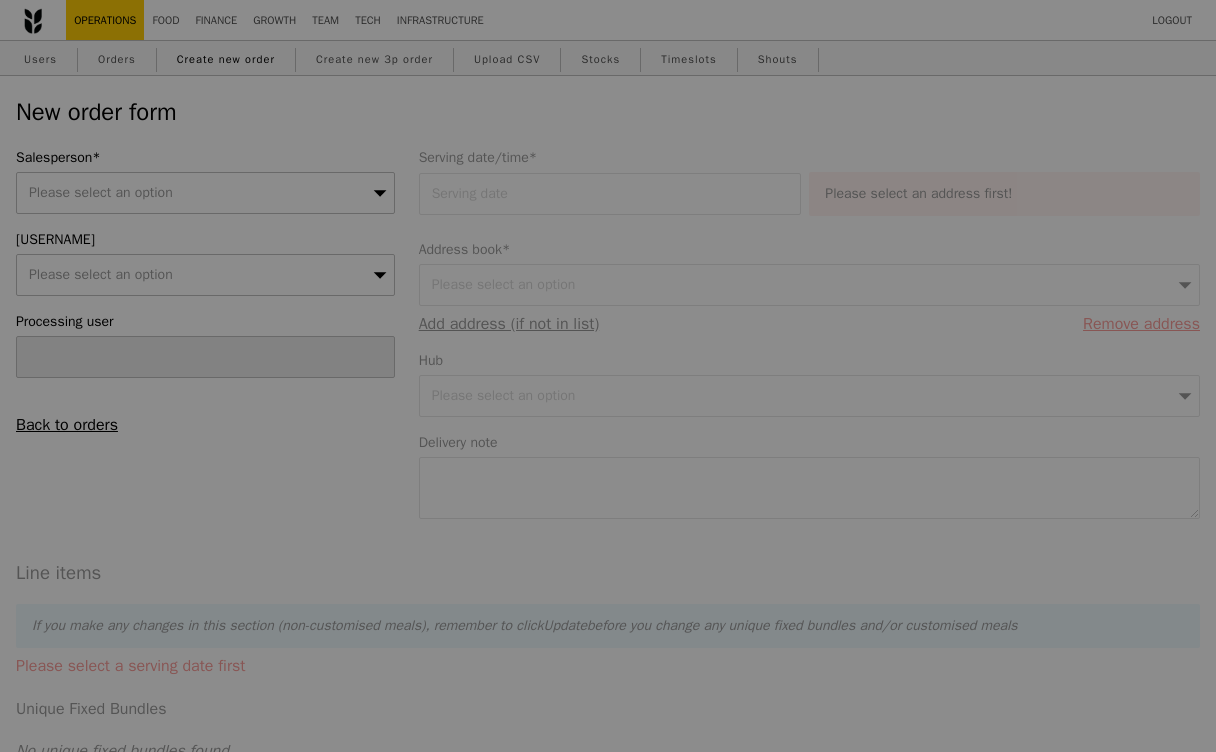 scroll, scrollTop: 0, scrollLeft: 0, axis: both 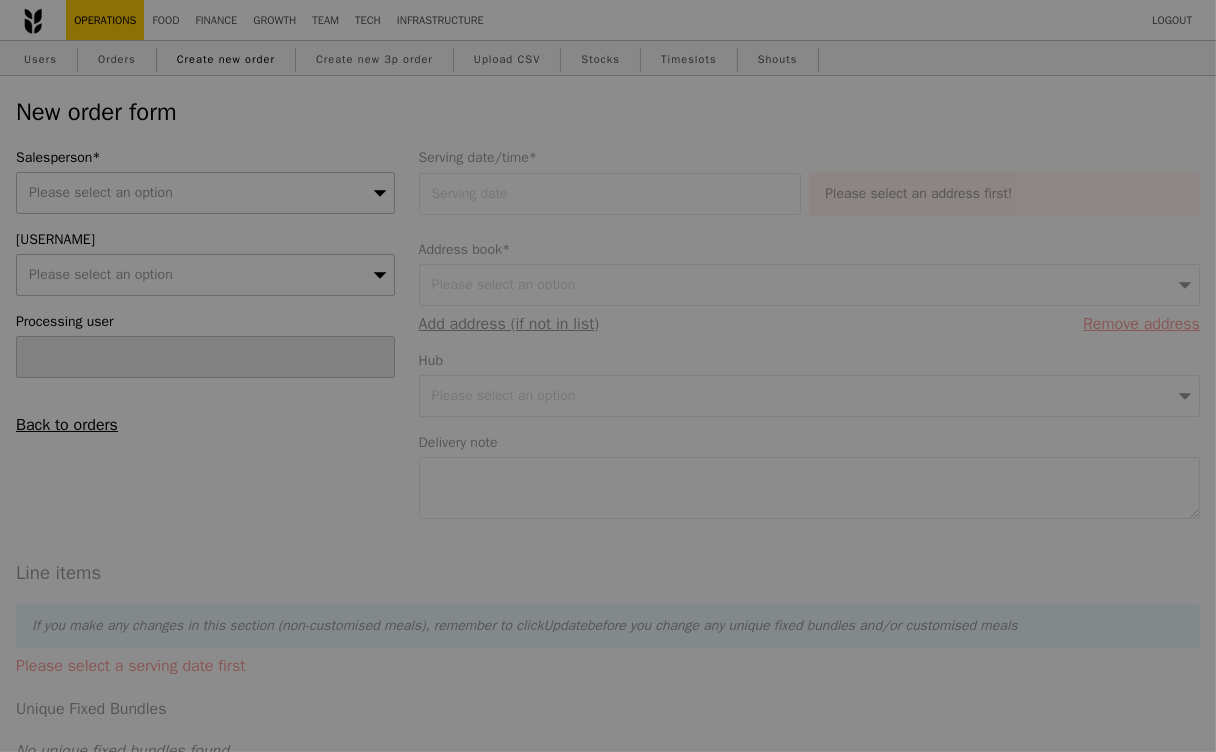 type on "Confirm" 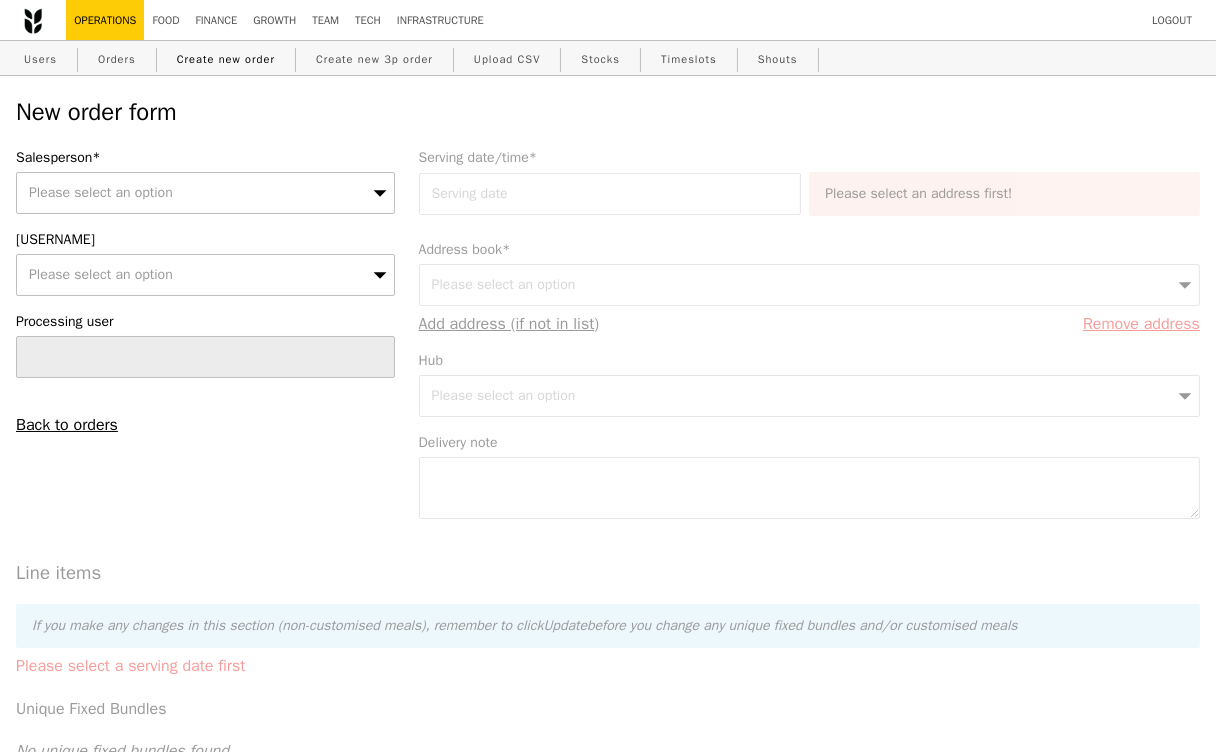 click on "Please select an option" at bounding box center (101, 274) 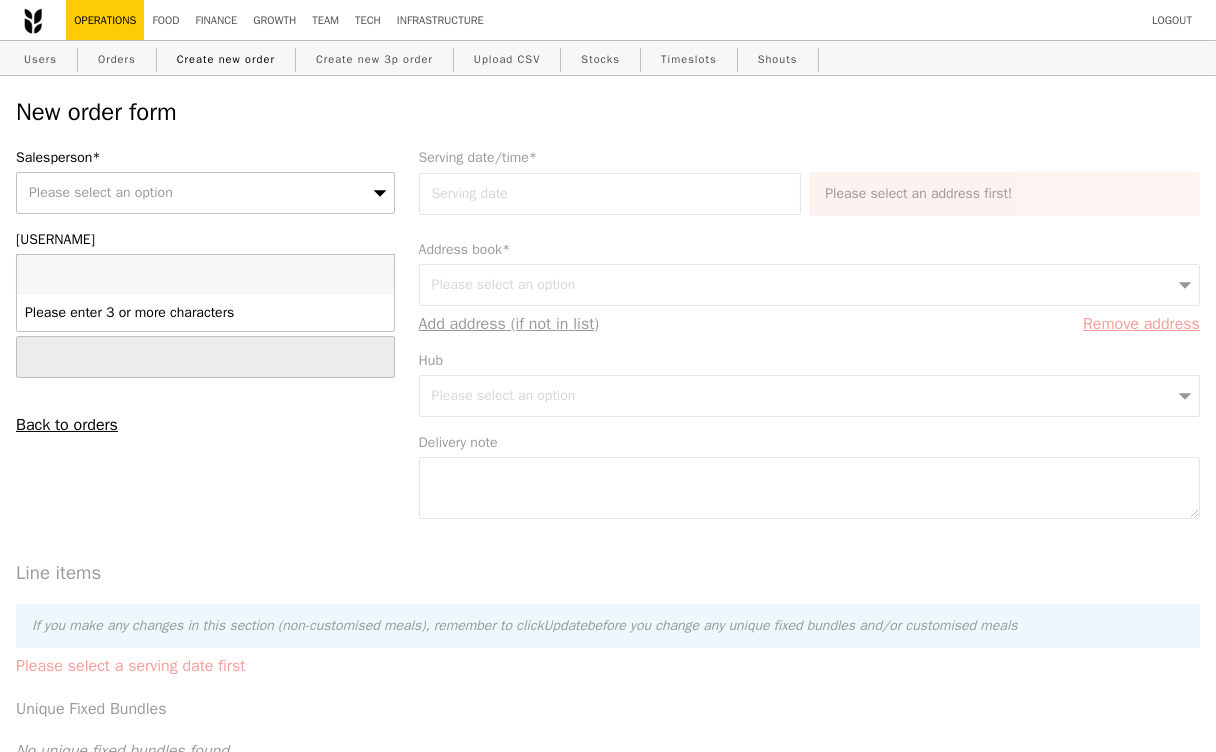 type on "[EMAIL]" 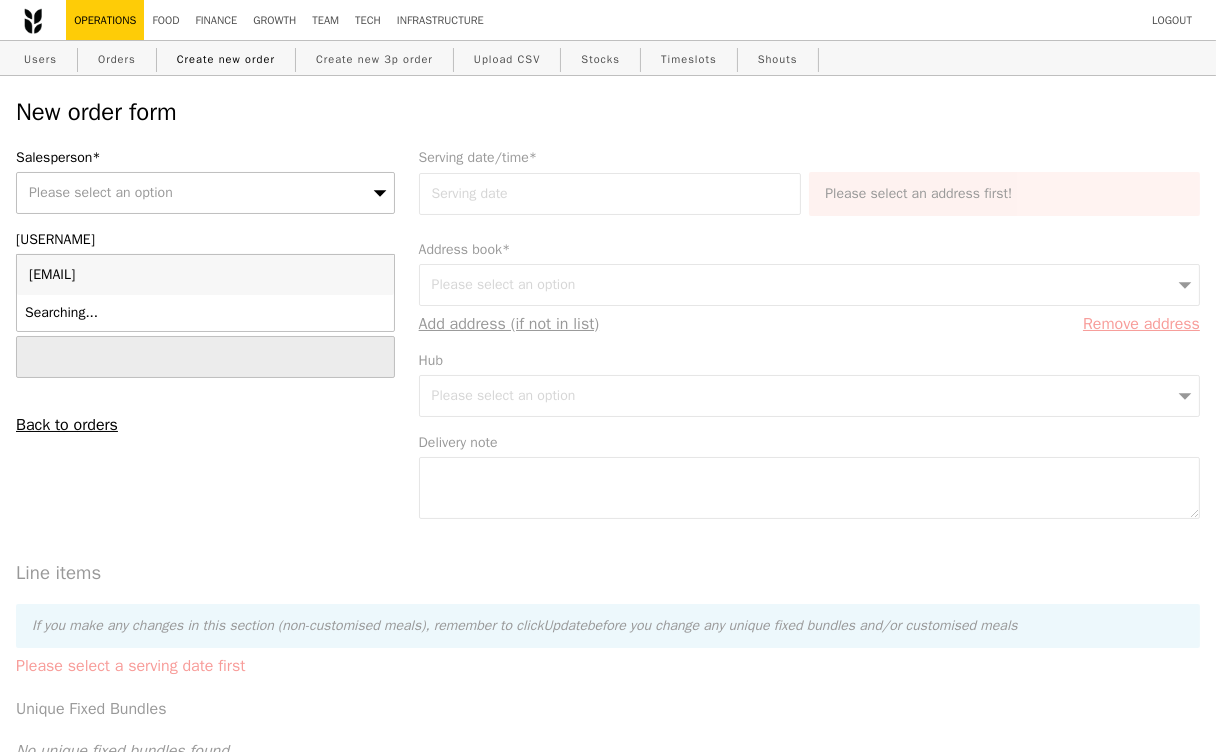type on "Confirm" 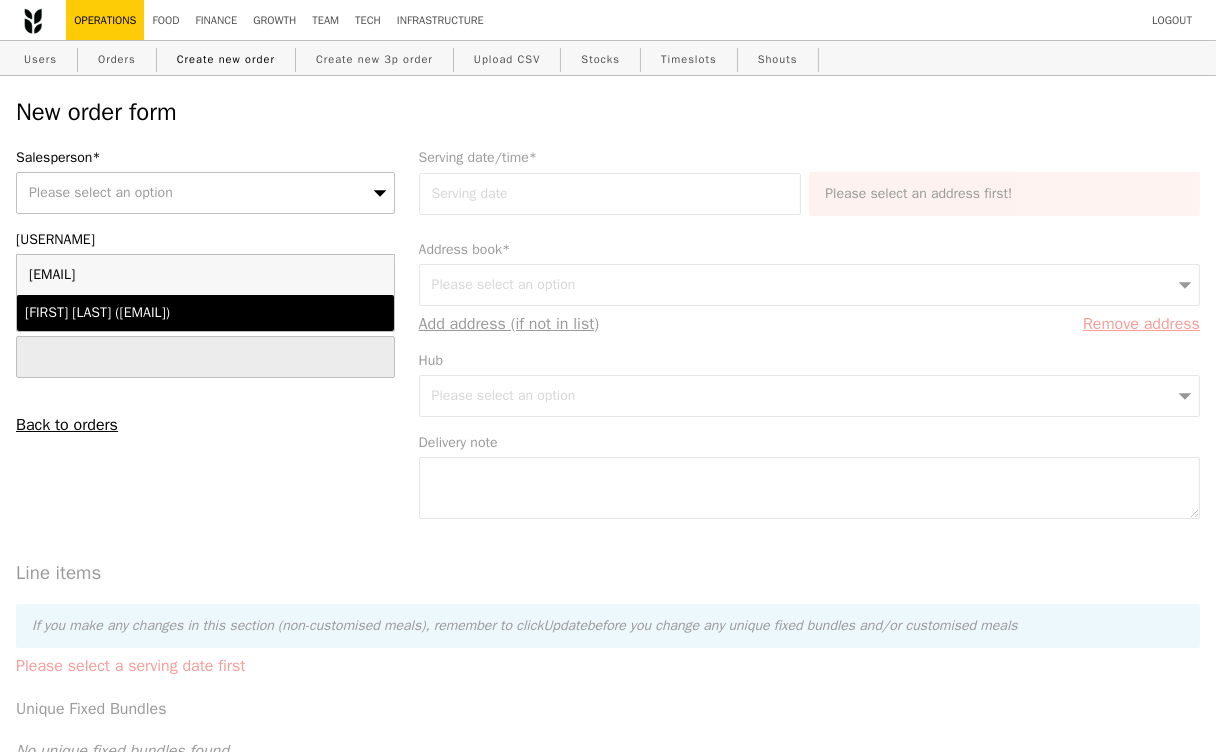 type on "[EMAIL]" 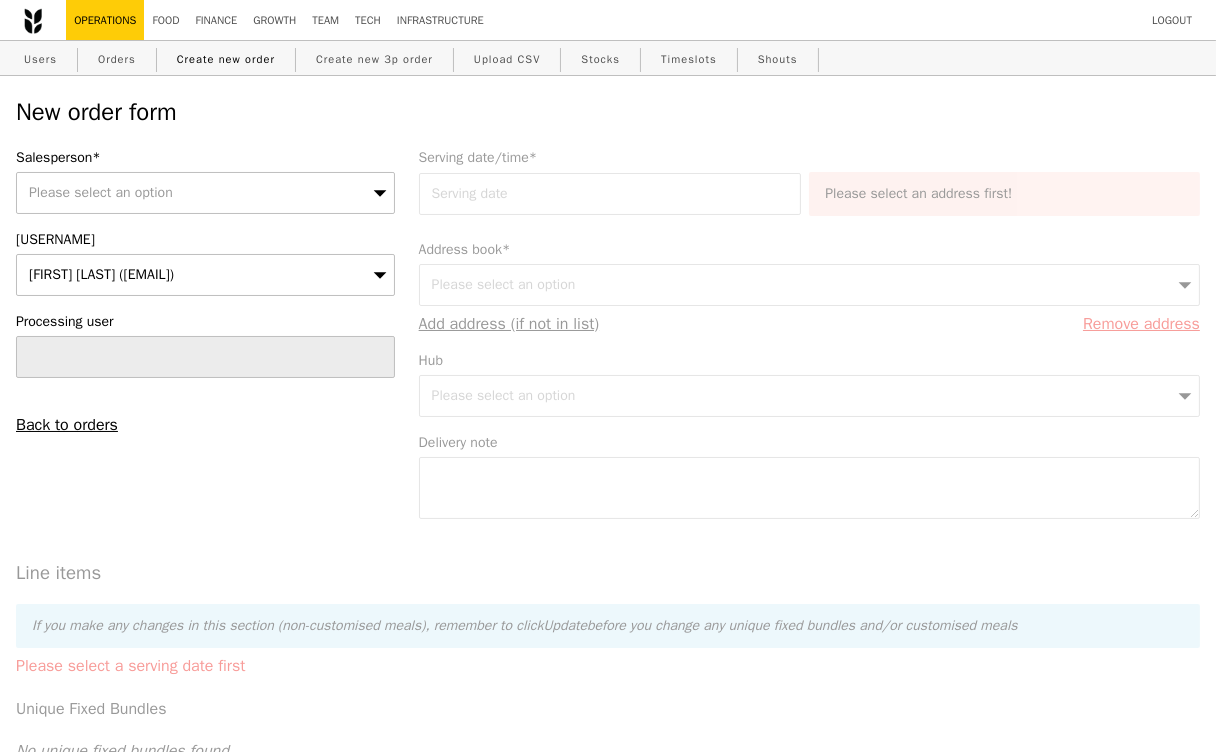 click on "Please select an option" at bounding box center [205, 193] 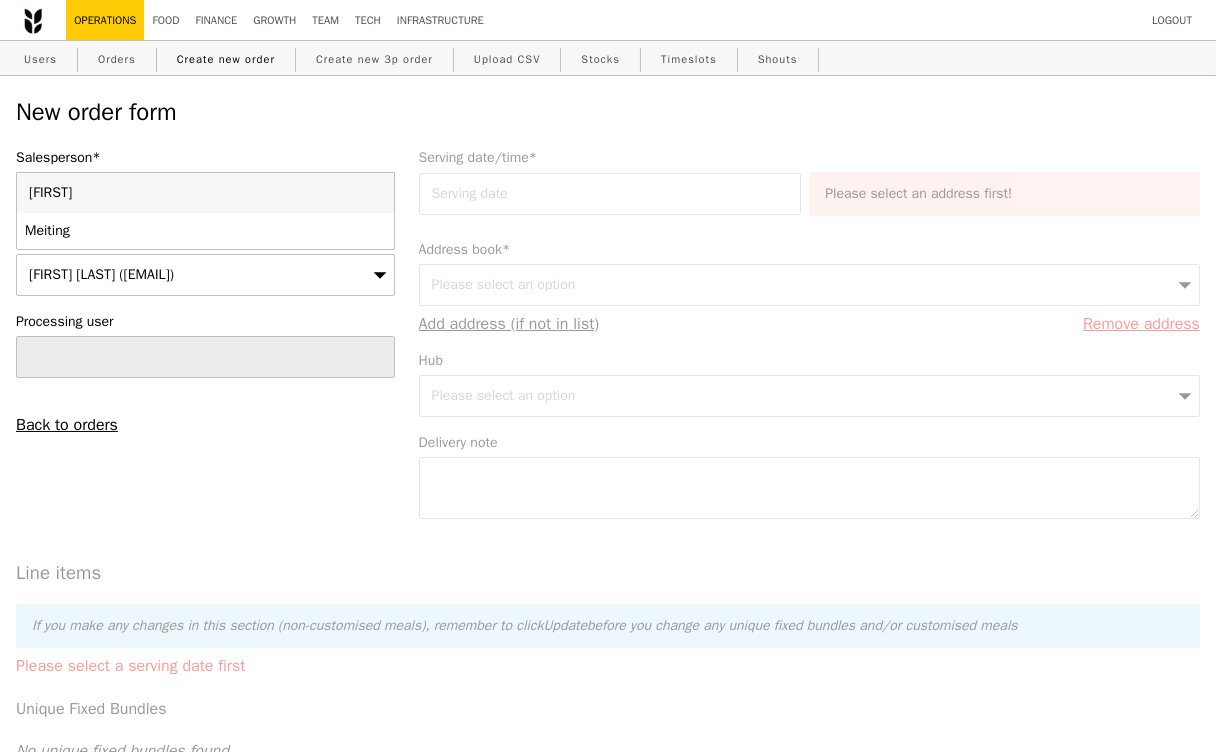type on "meit" 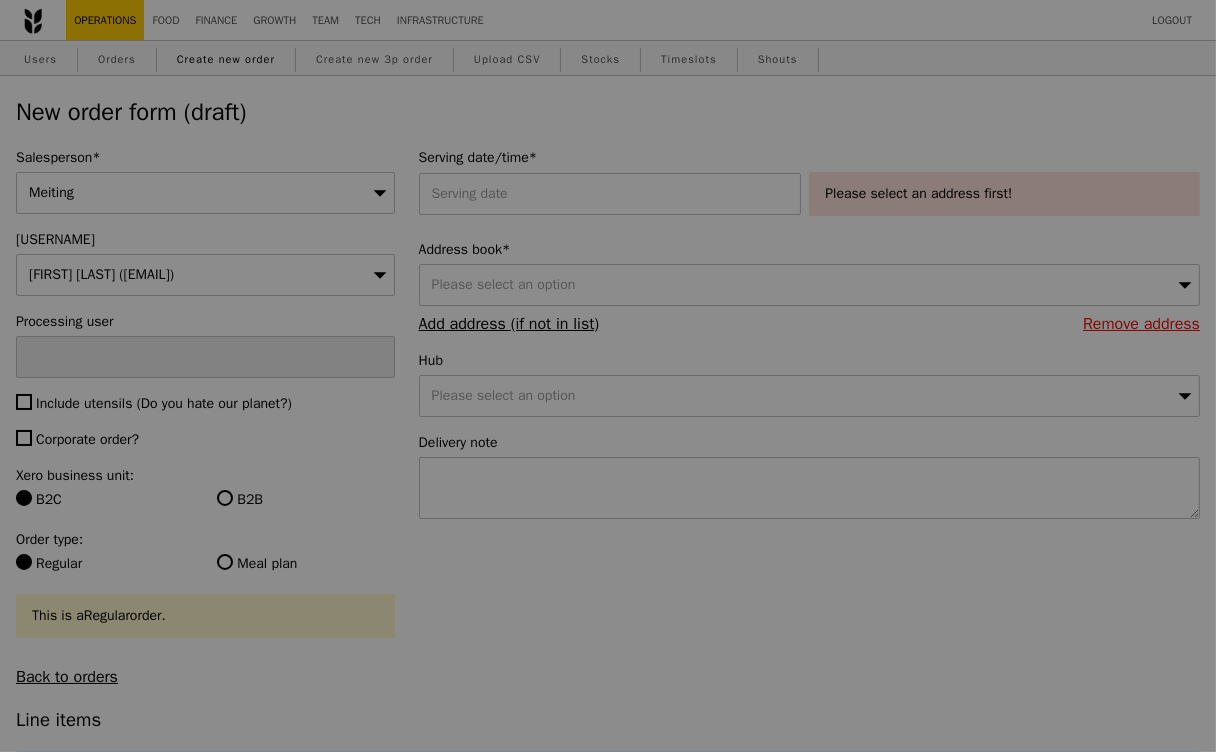 type on "Confirm" 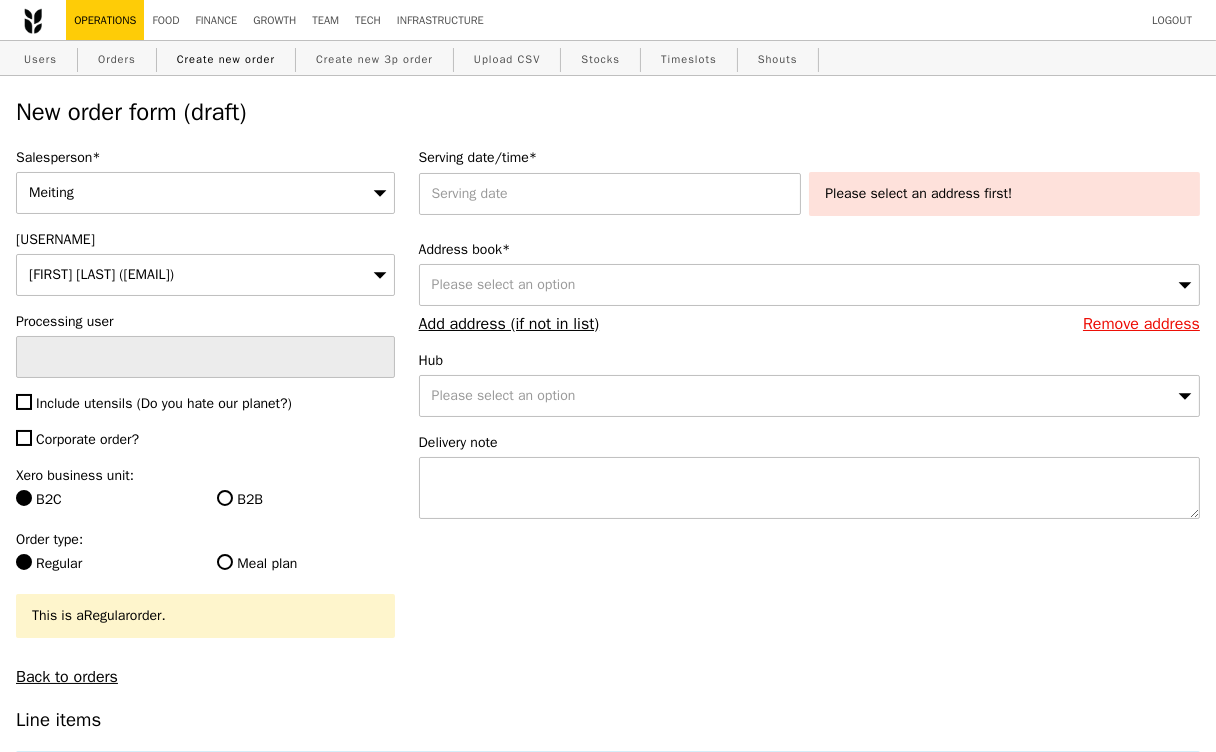 click on "Include utensils (Do you hate our planet?)" at bounding box center (164, 403) 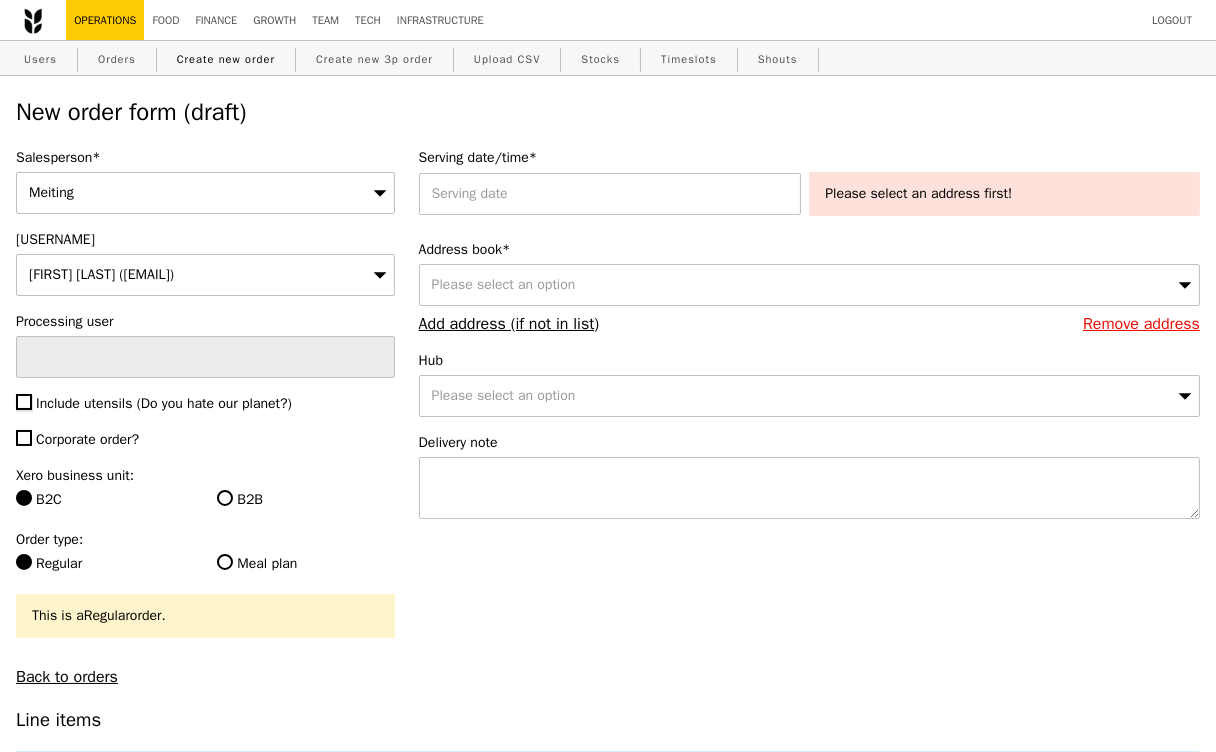click on "Include utensils (Do you hate our planet?)" at bounding box center [24, 402] 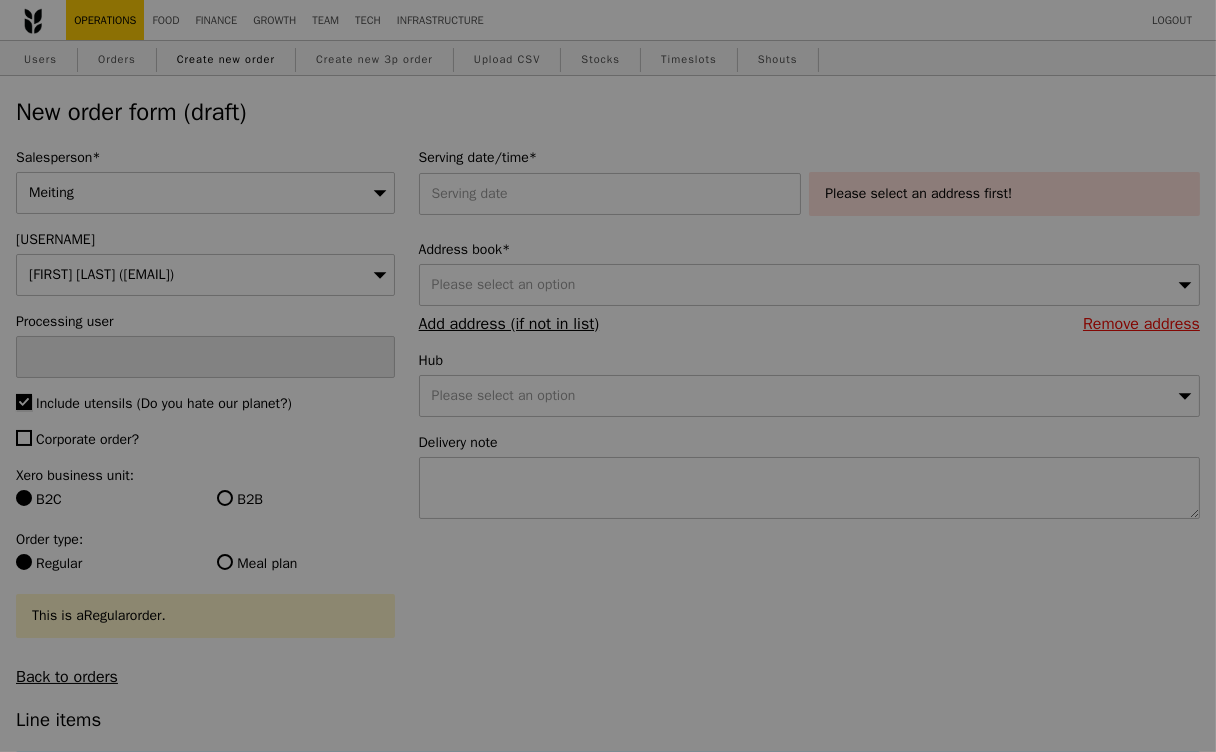 type on "Confirm" 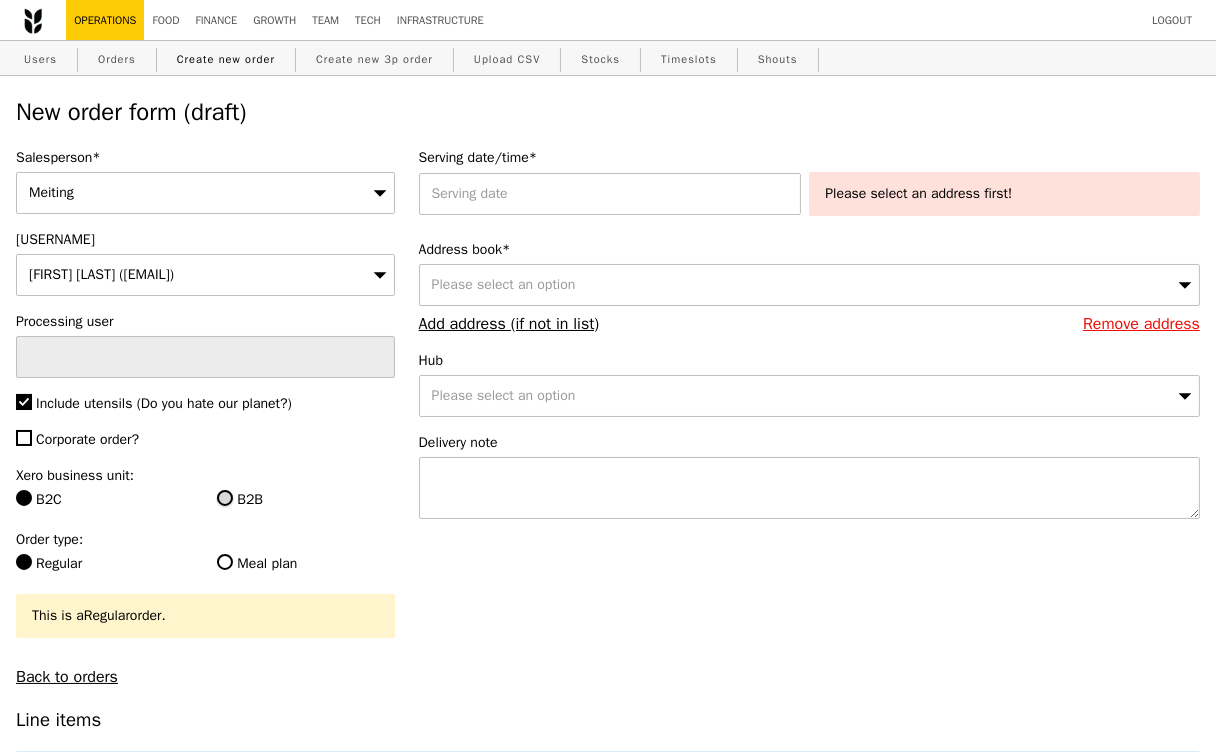 click on "B2B" at bounding box center (225, 498) 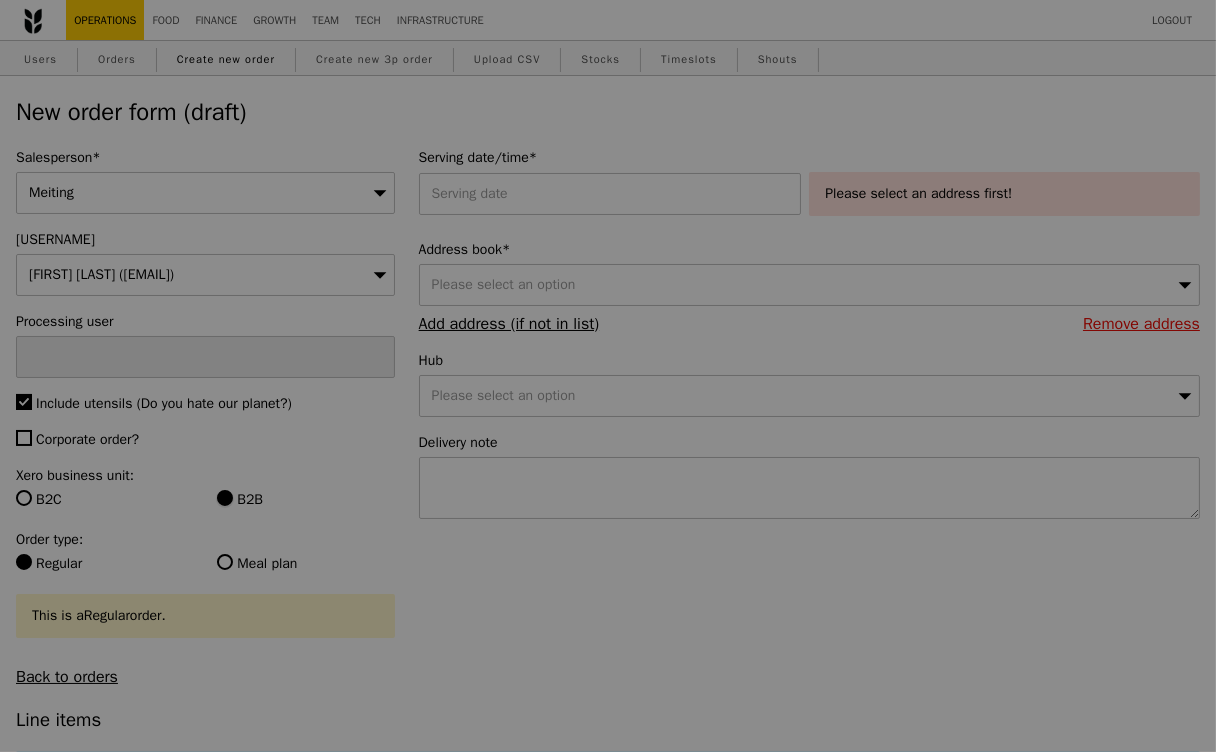 type on "Confirm" 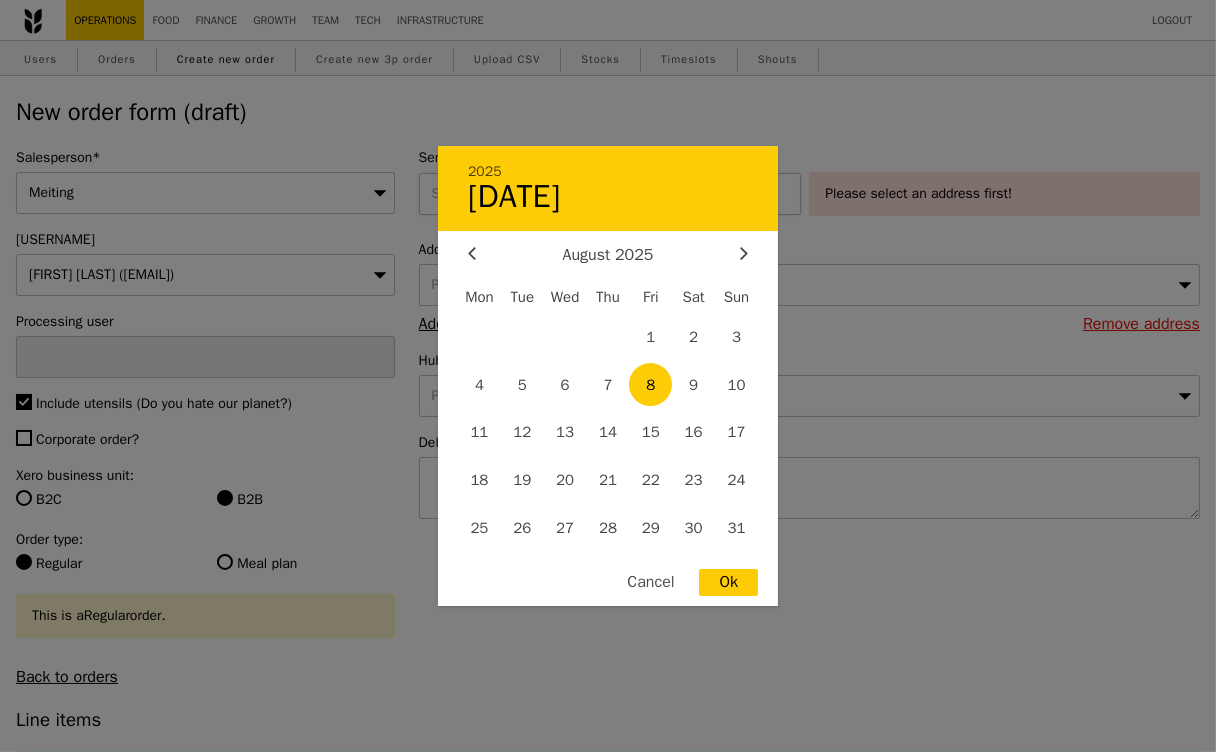 click on "2025   8 August         August 2025     Mon Tue Wed Thu Fri Sat Sun   1 2 3 4 5 6 7 8 9 10 11 12 13 14 15 16 17 18 19 20 21 22 23 24 25 26 27 28 29 30 31     Cancel   Ok" at bounding box center [614, 194] 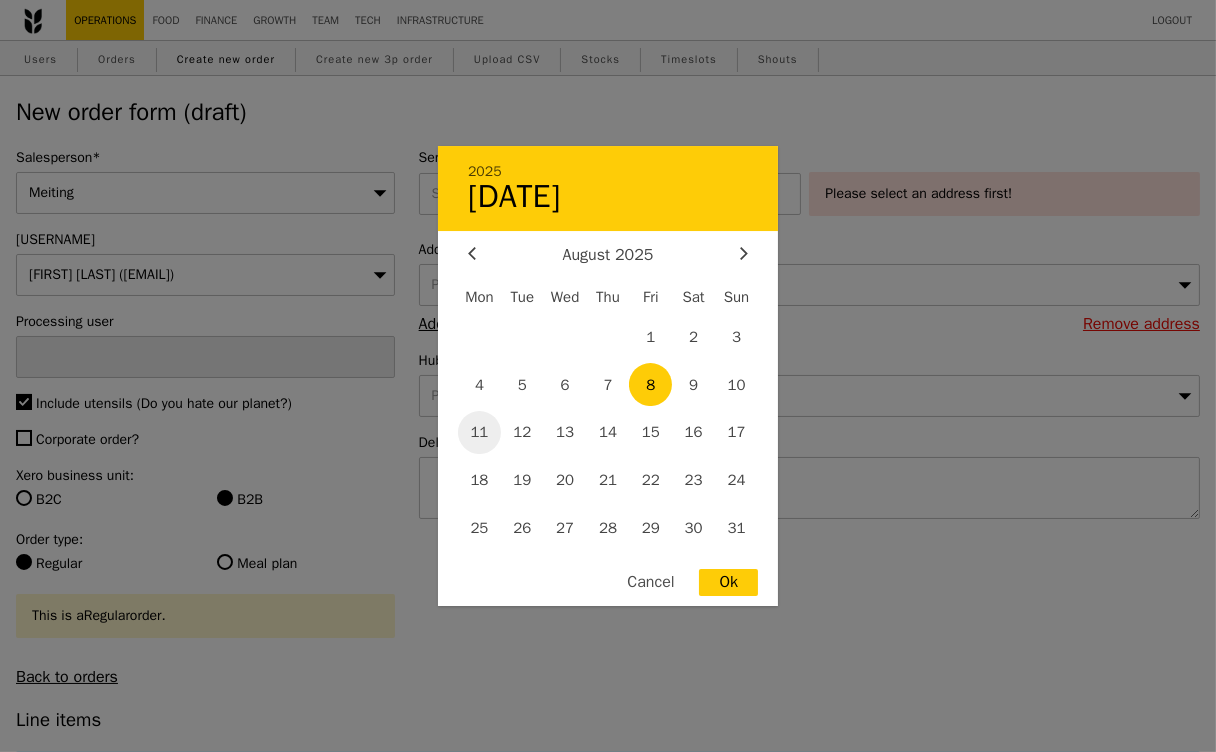 click on "11" at bounding box center (479, 432) 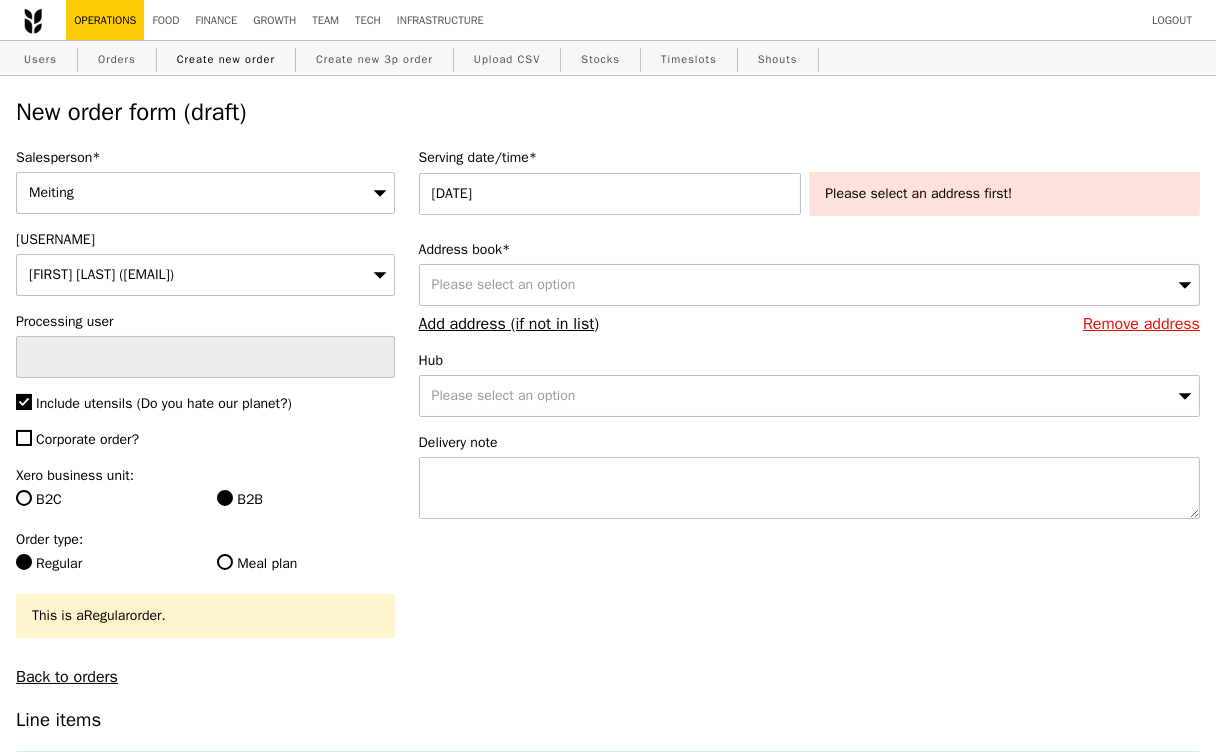click on "Please select an address first!" at bounding box center (1004, 194) 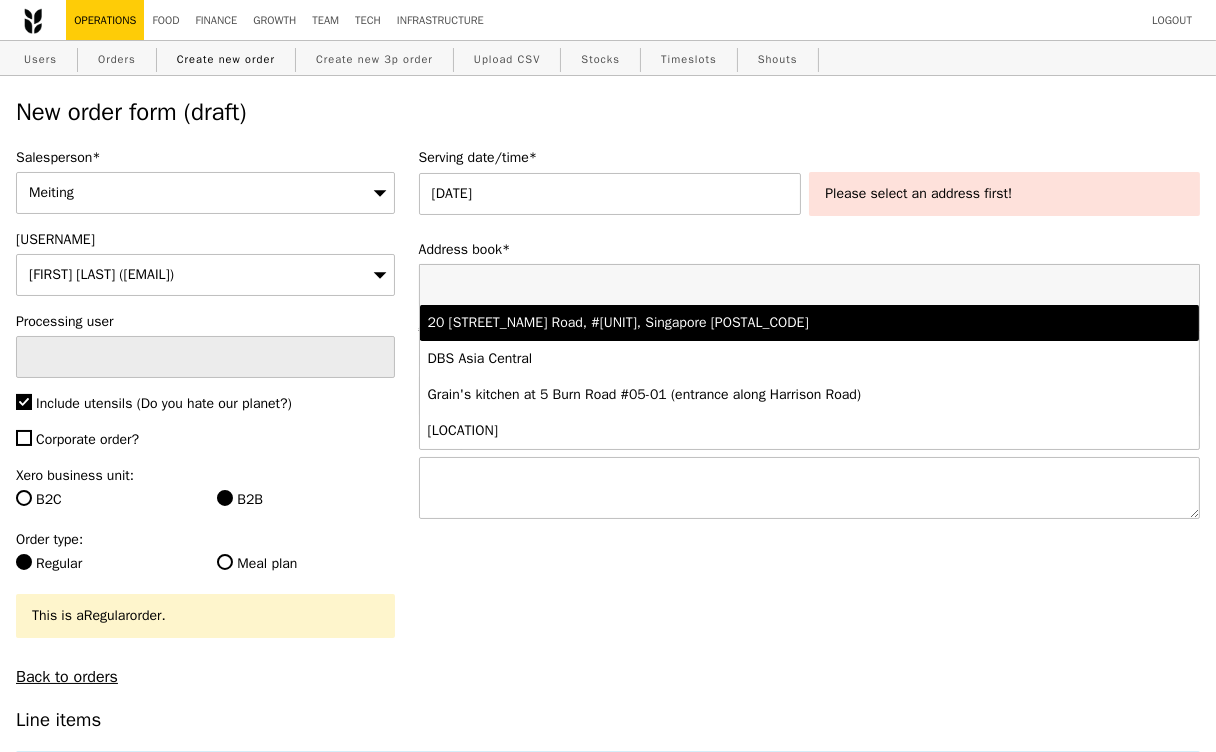 click on "20 College Road, #Level 6 Academia AC6-1, Singapore 169856" at bounding box center (714, 323) 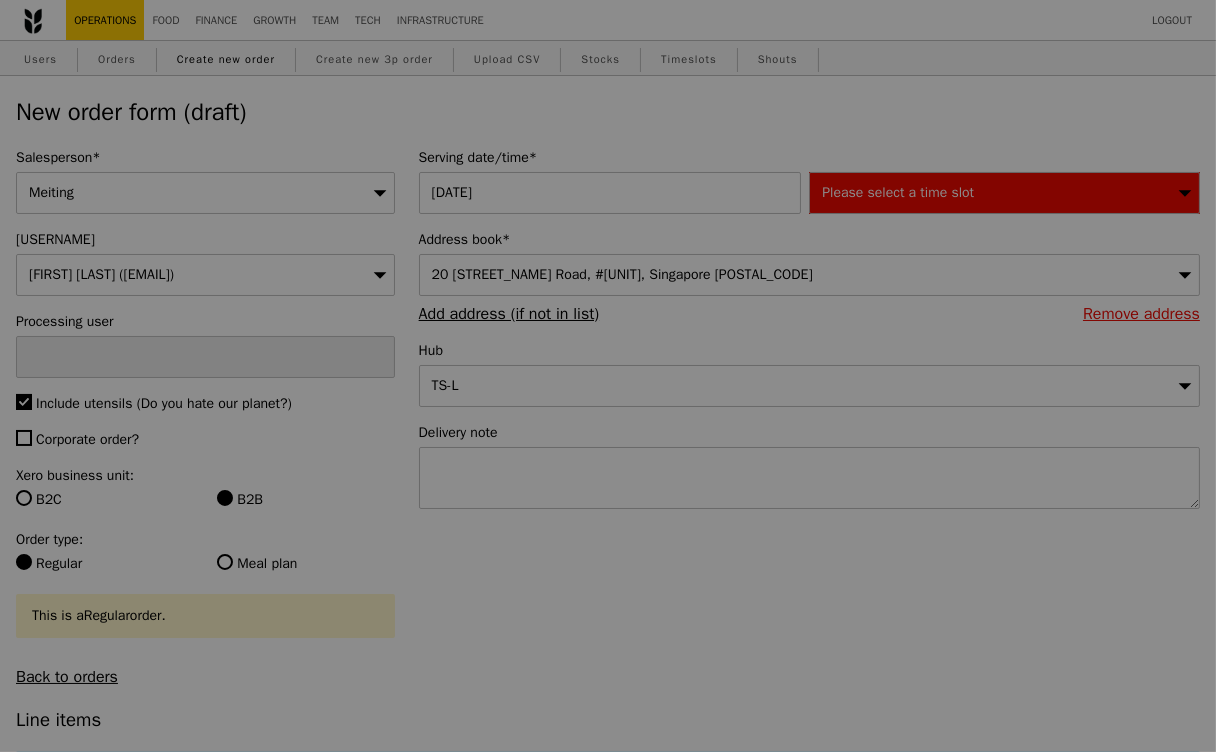 type on "Confirm" 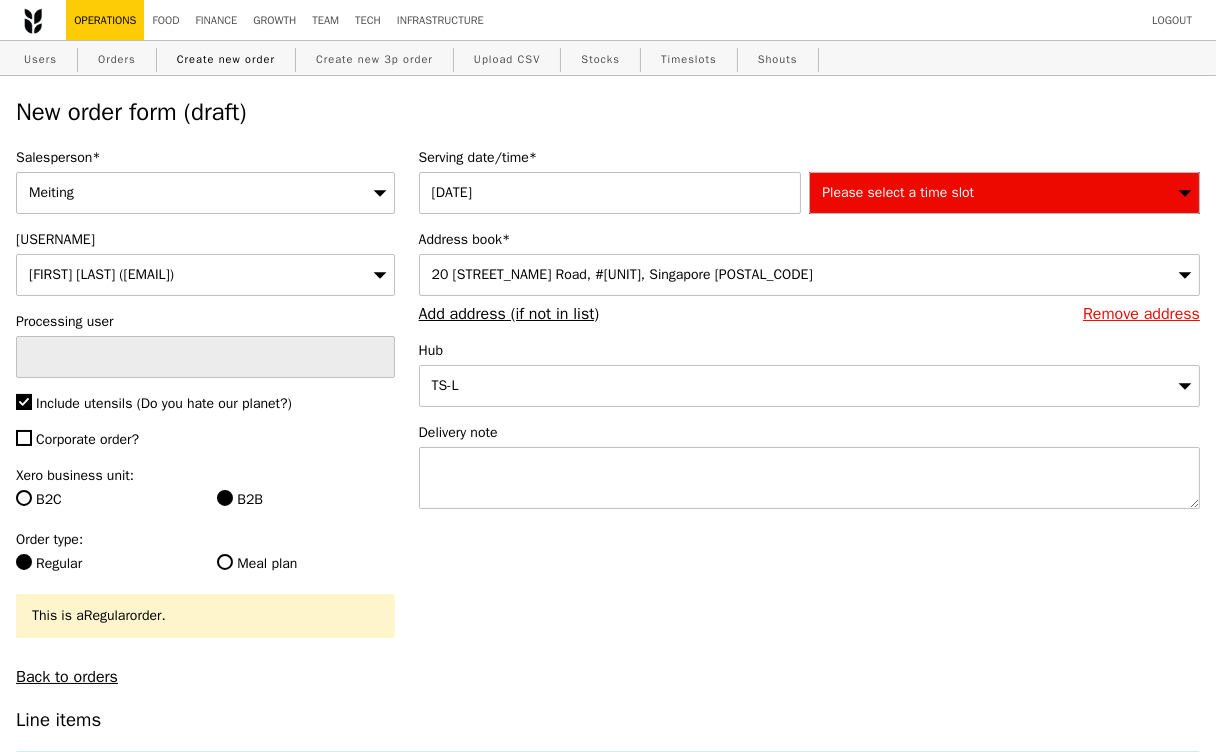 click on "Please select a time slot" at bounding box center (898, 192) 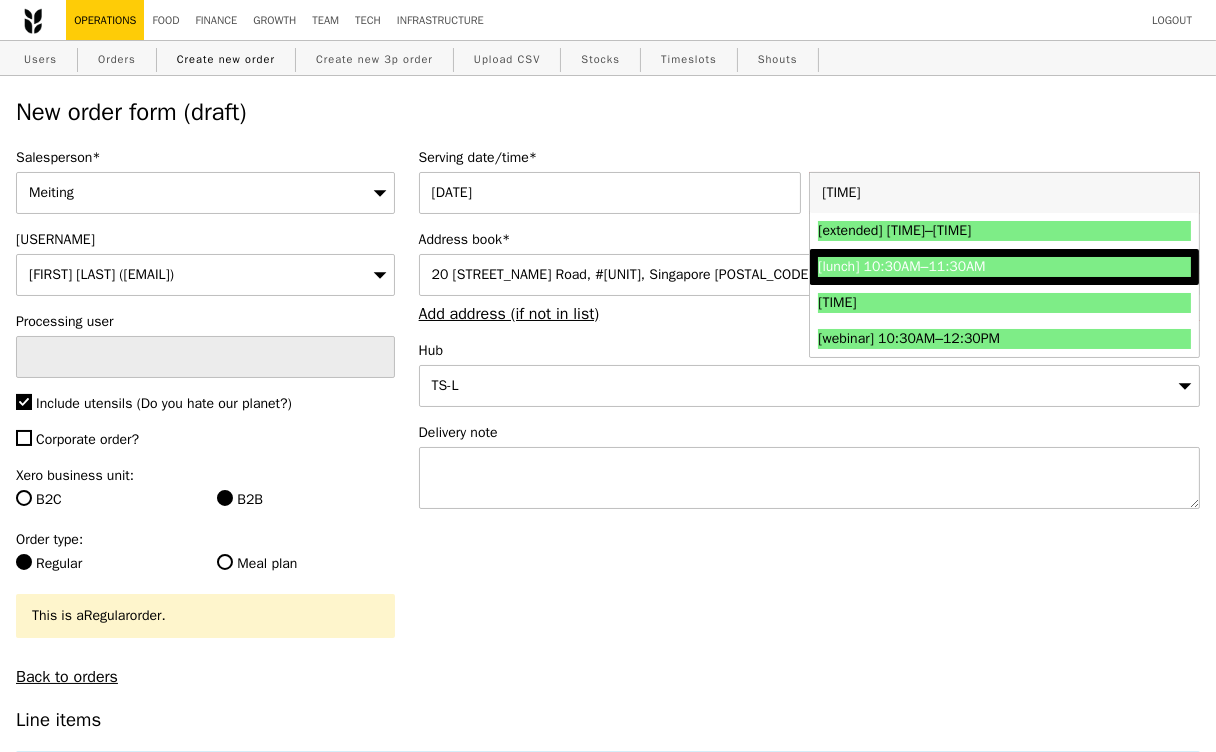 type on "10:30" 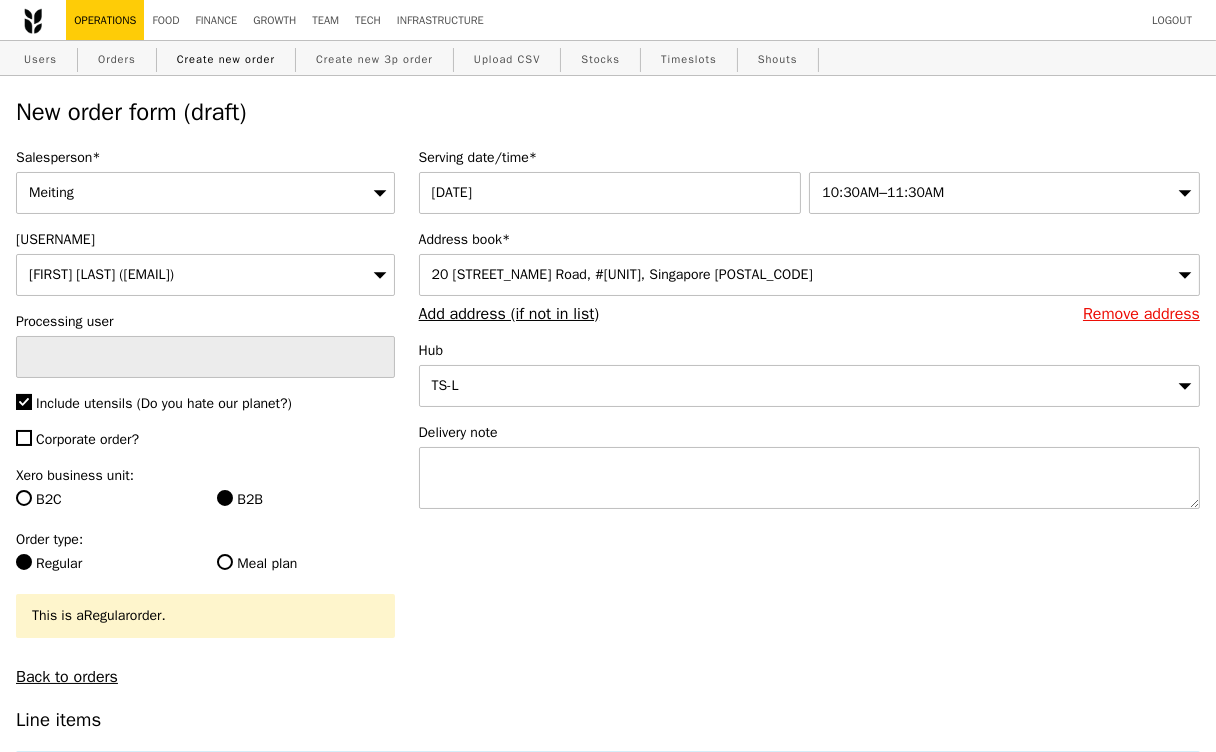 type on "Confirm" 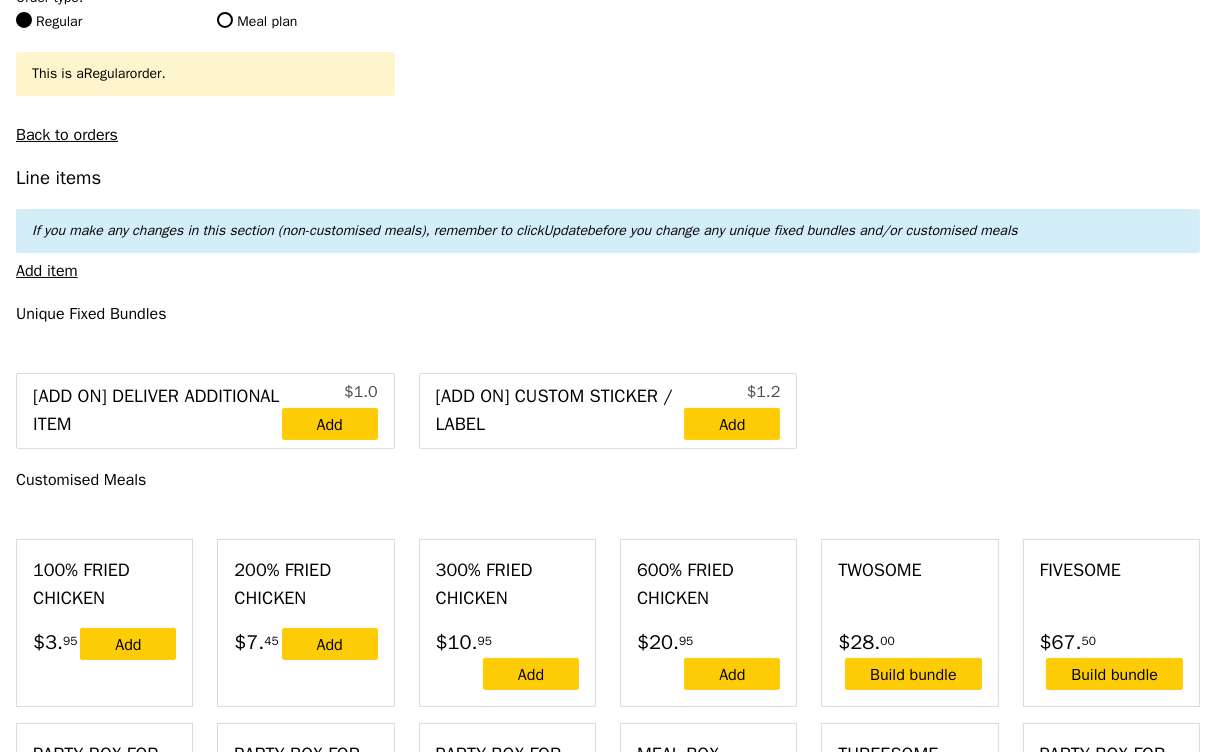 scroll, scrollTop: 558, scrollLeft: 0, axis: vertical 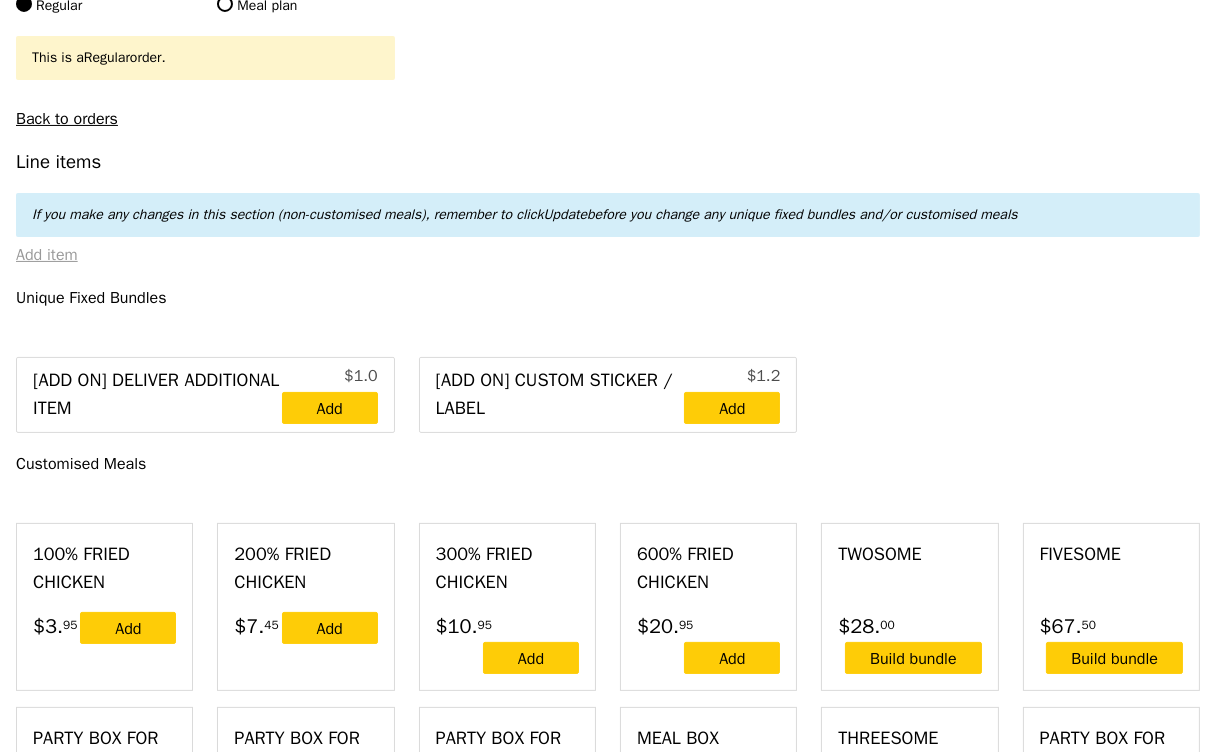 click on "Add item" at bounding box center (47, 255) 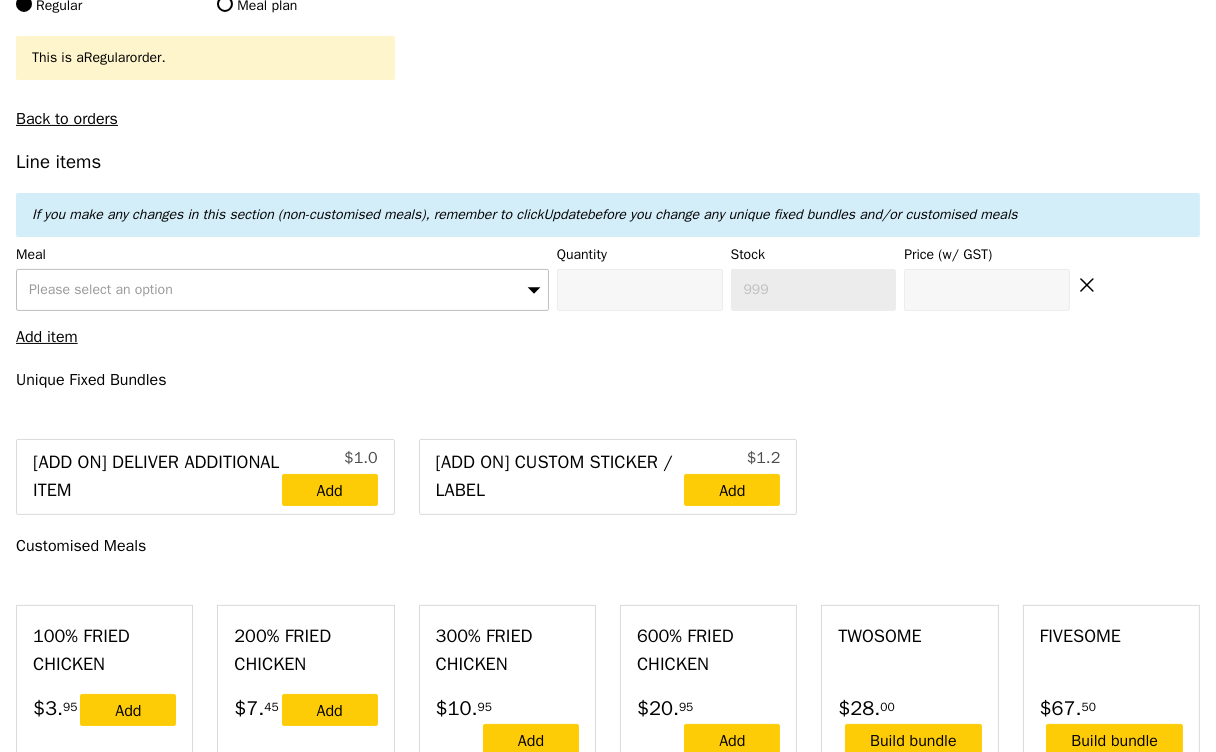 click on "Please select an option" at bounding box center [282, 290] 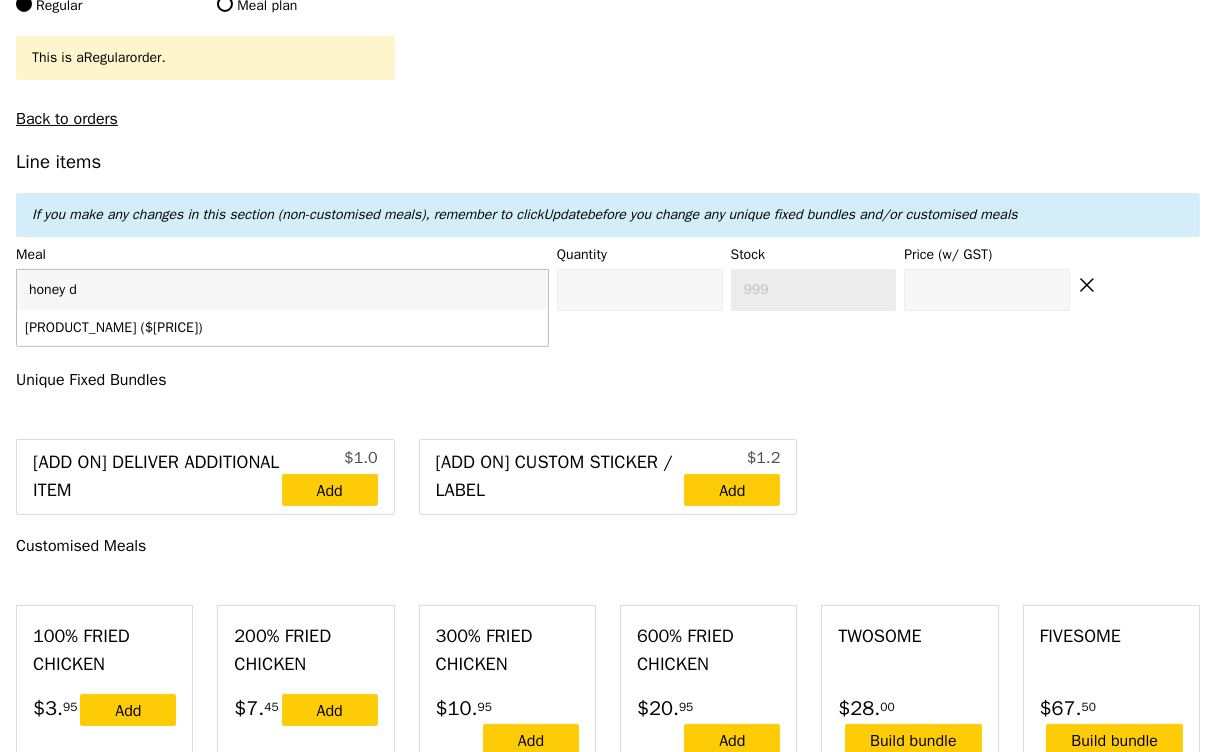 type on "honey du" 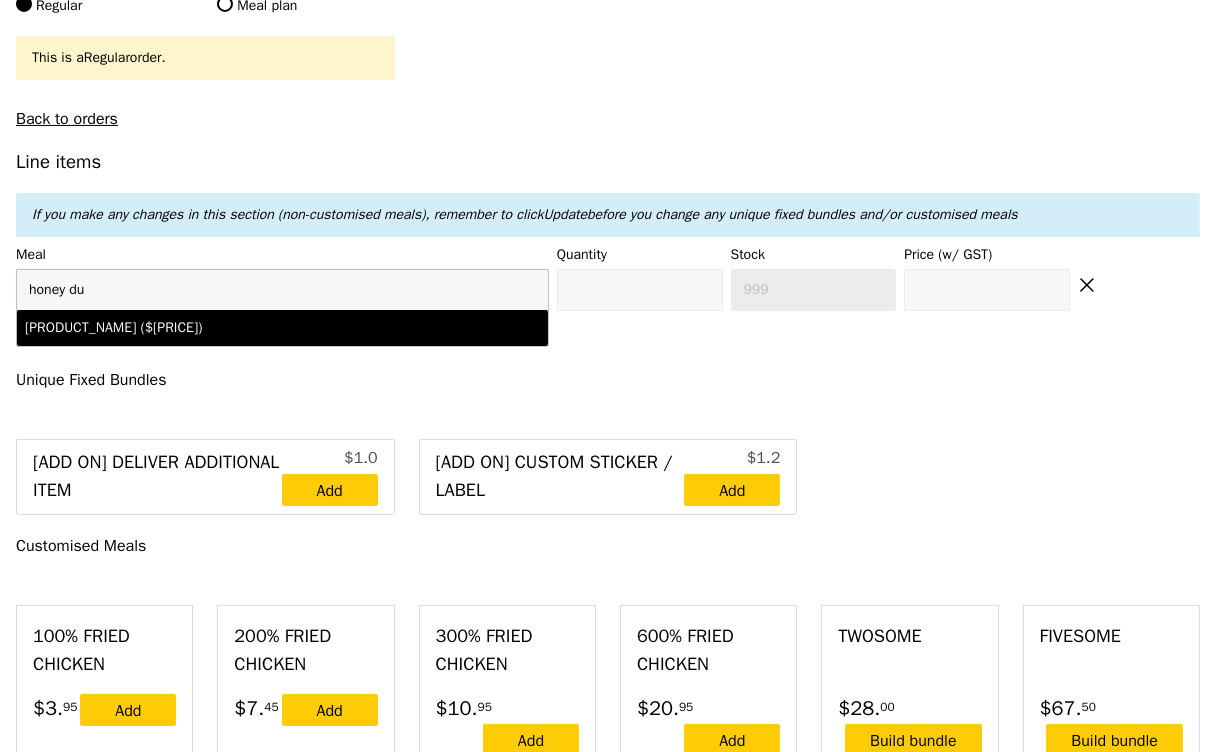 type on "Confirm anyway" 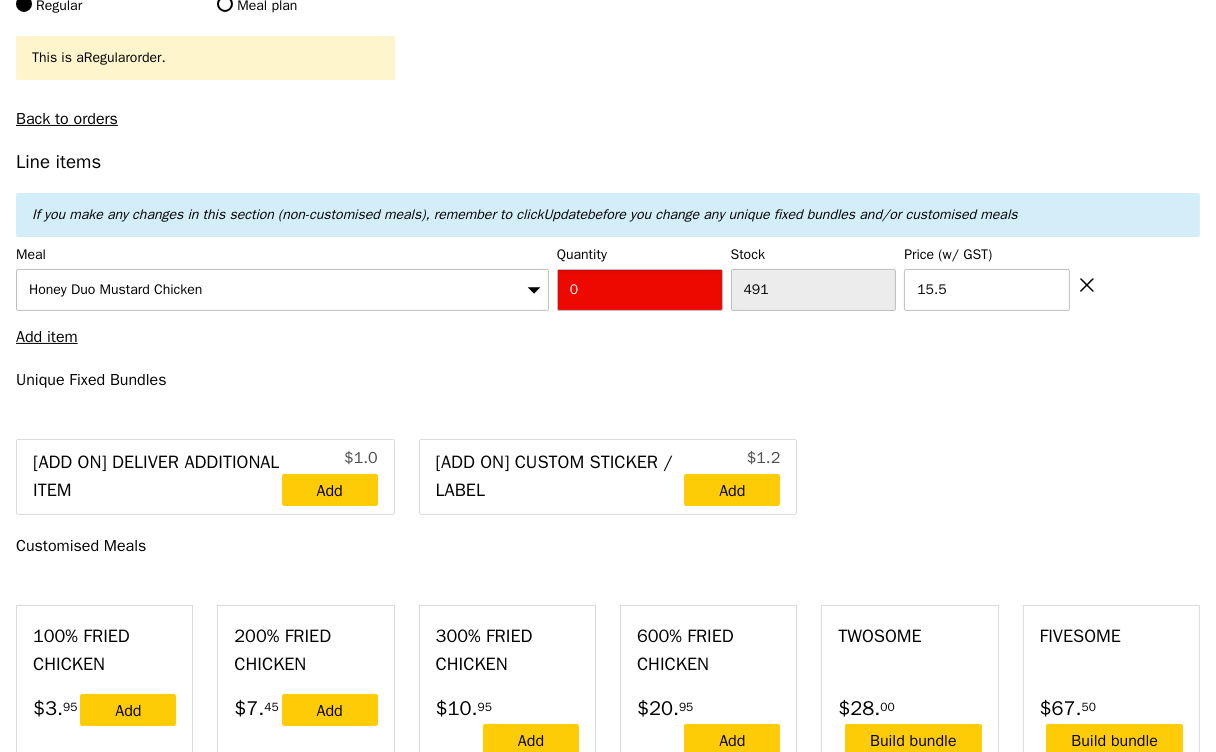 click on "0" at bounding box center (640, 290) 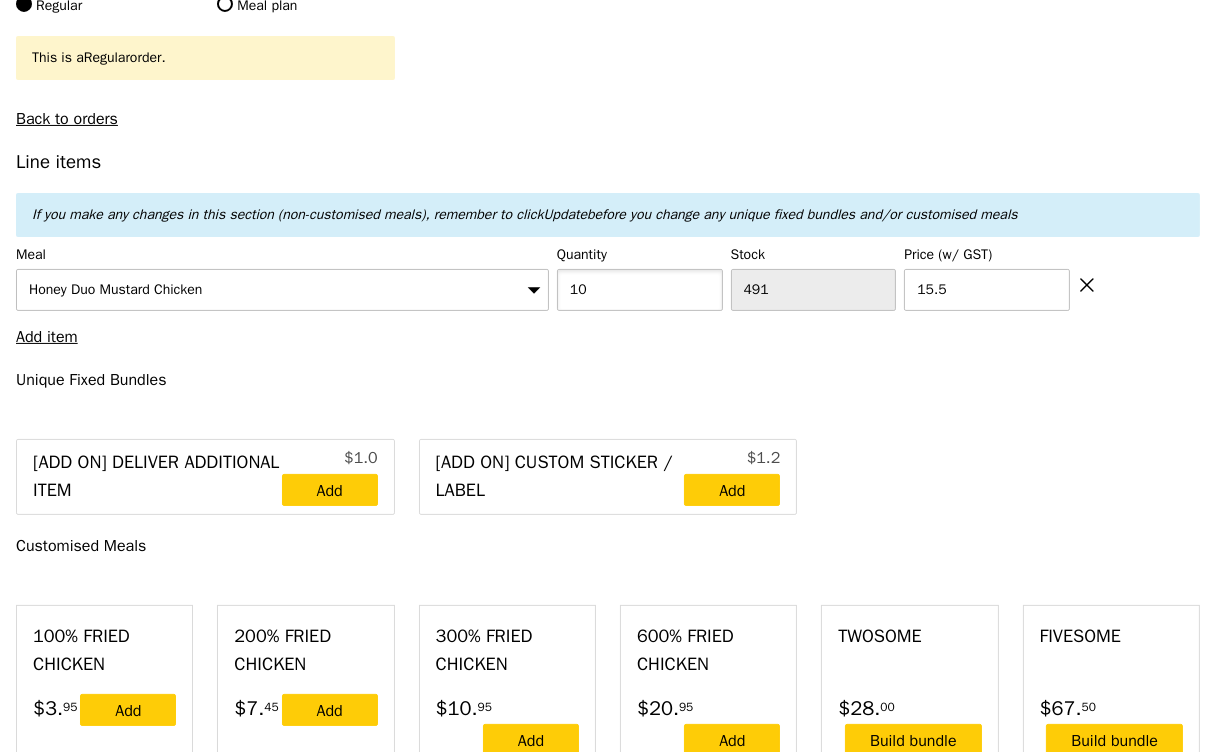 type on "10" 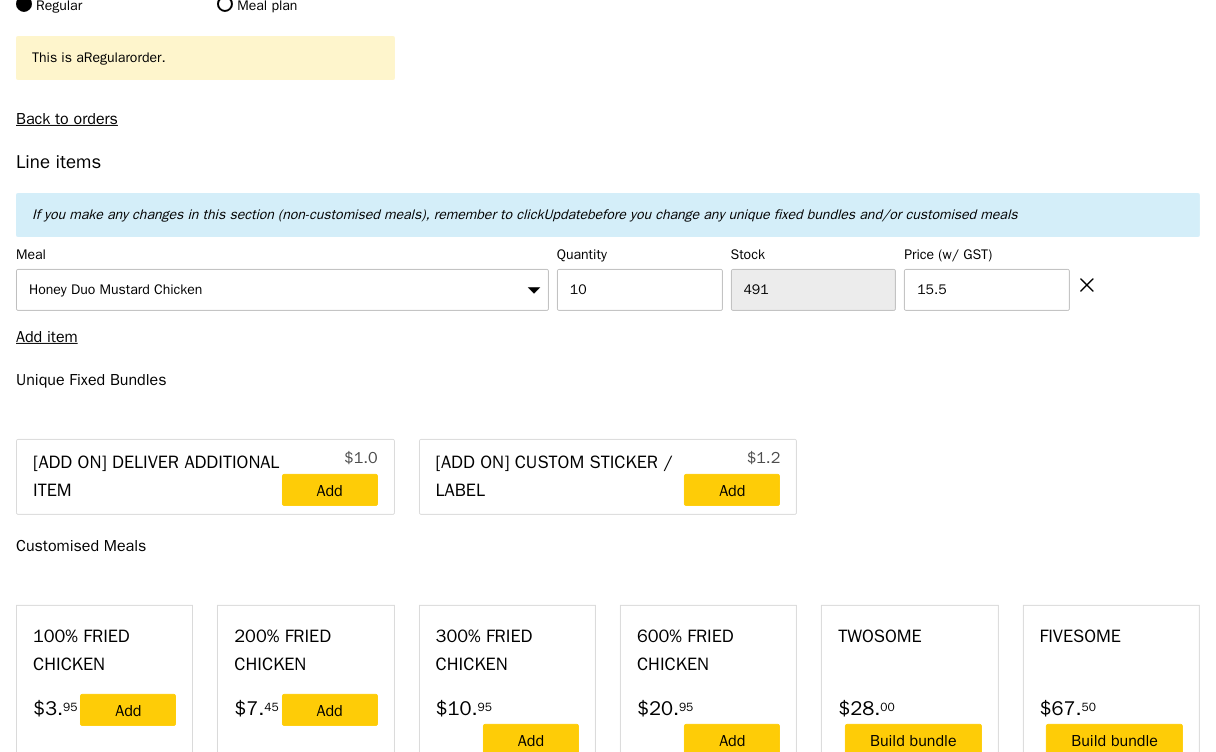 click on "Line items
If you make any changes in this section (non-customised meals), remember to click  Update  before you change any unique fixed bundles and/or customised meals
Meal
Honey Duo Mustard Chicken
Quantity
10
Stock
491
Price (w/ GST)
15.5
Add item
Unique Fixed Bundles
[Add on] Deliver Additional Item
$1.0
Add
[Add on] Custom Sticker / Label
$1.2
Add
Customised Meals
100% Fried Chicken
1 piece of boneless fried chicken thigh
$3.
95
Add
200% Fried Chicken
2 pieces of boneless fried chicken thigh
$7.
45
Add
300% Fried Chicken
$10.
95" at bounding box center [608, 2764] 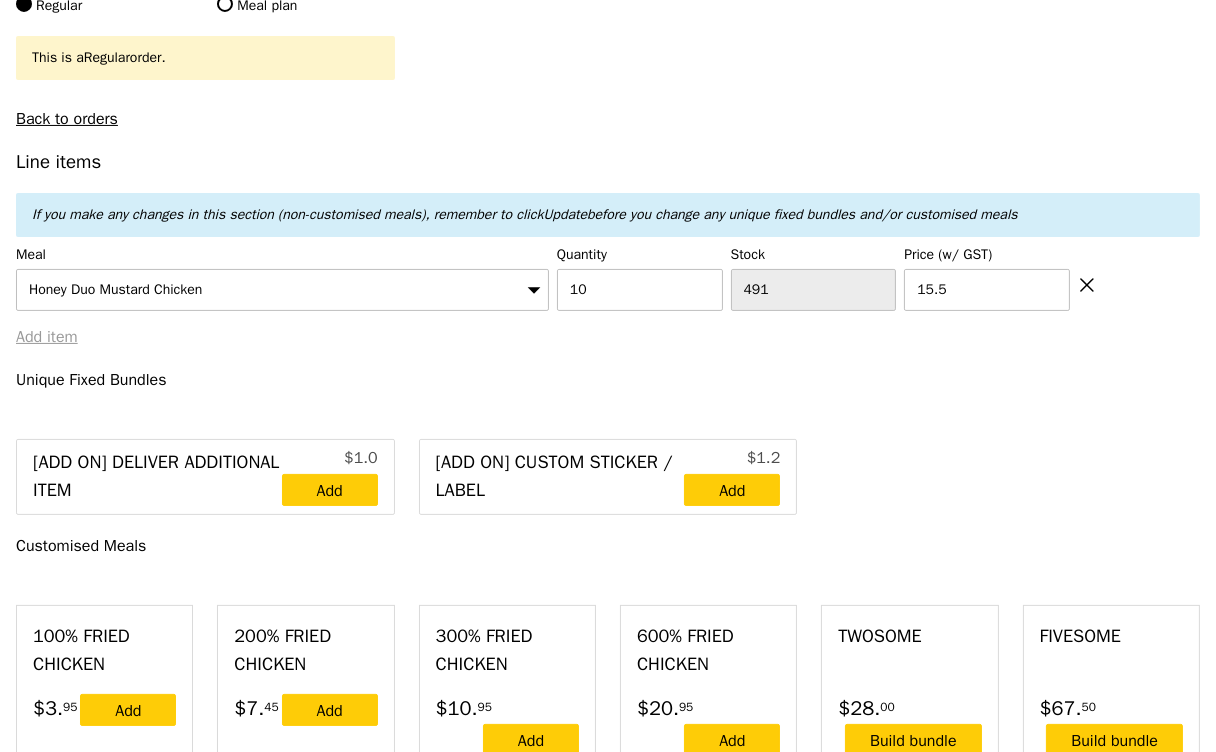 click on "Add item" at bounding box center [47, 337] 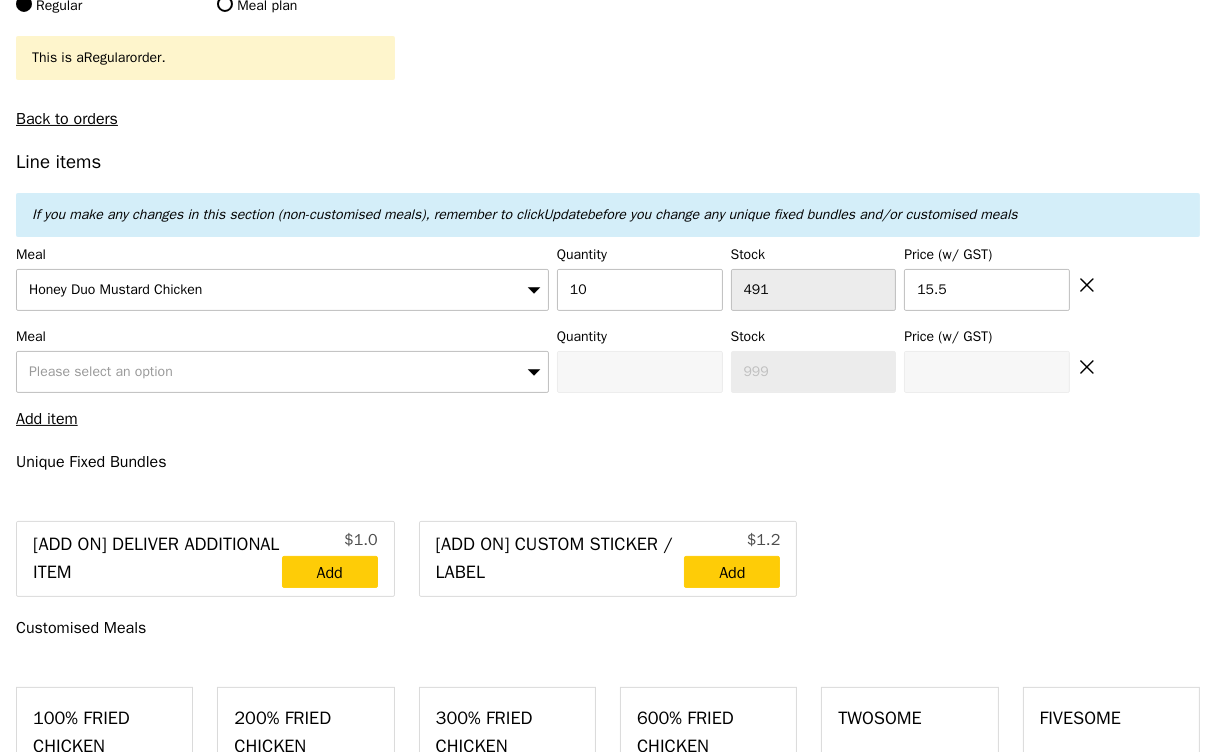 click on "Please select an option" at bounding box center [101, 371] 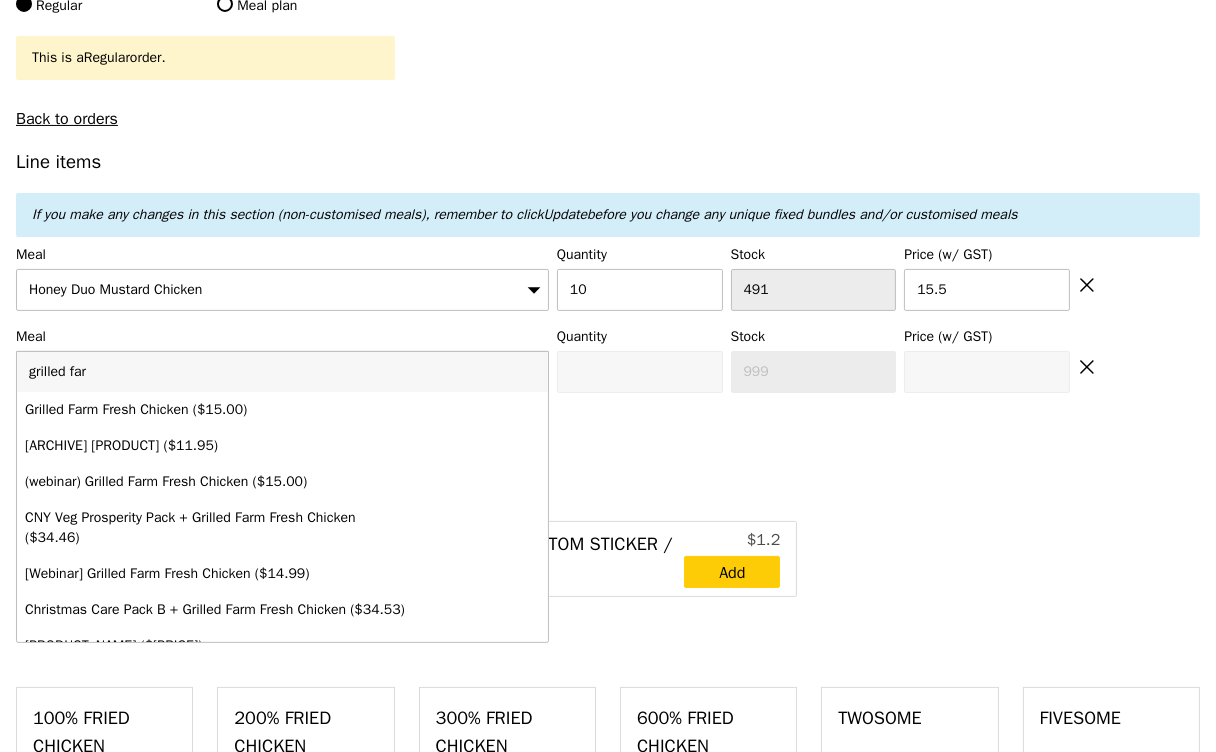 type on "grilled farm" 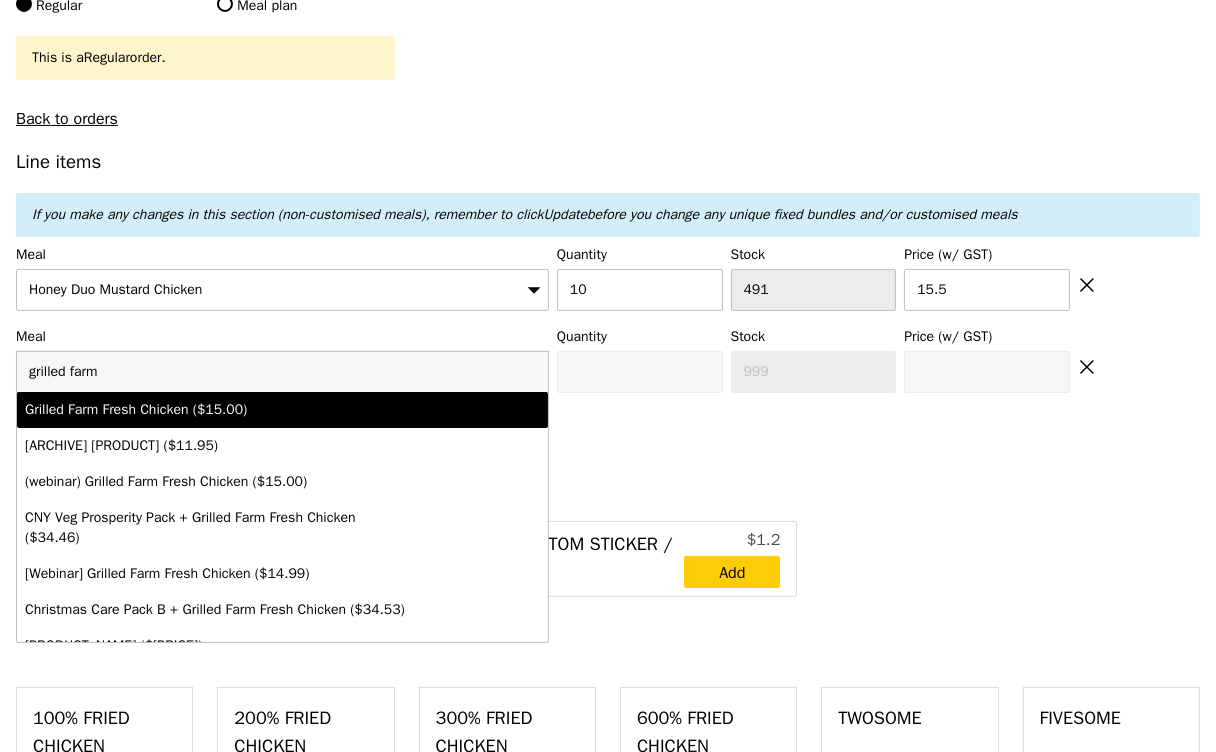 type on "Confirm anyway" 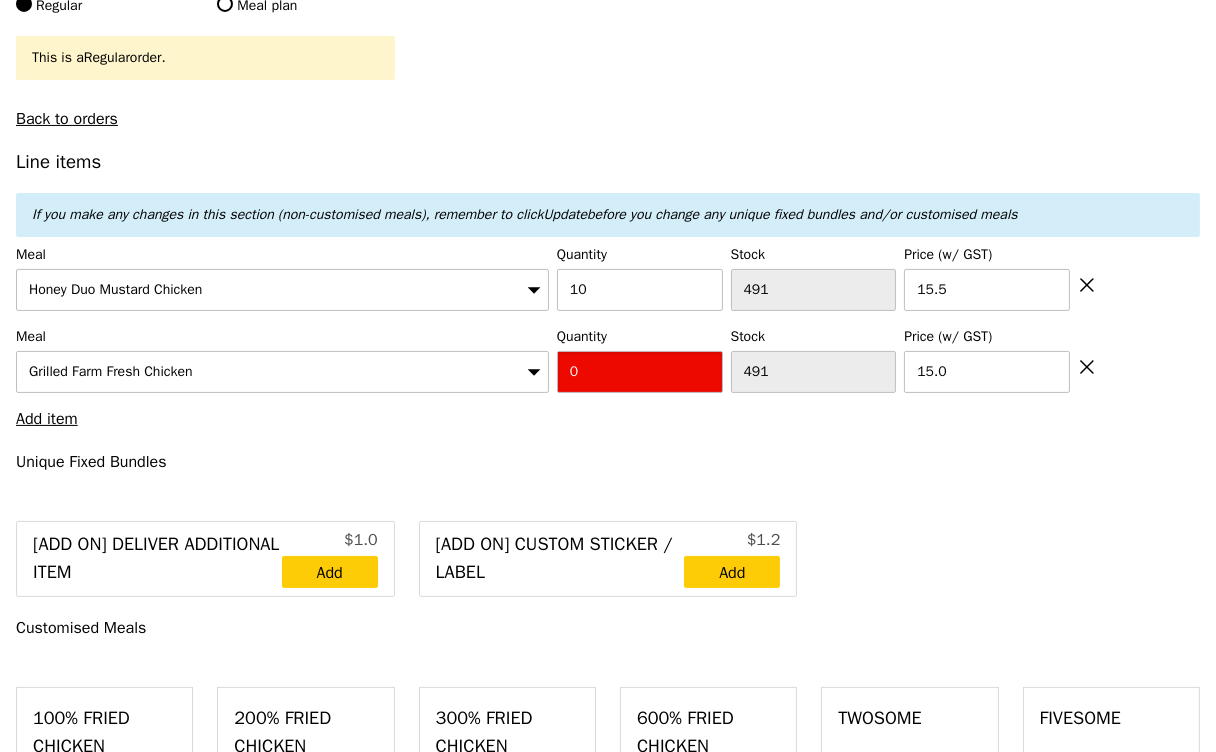 click on "0" at bounding box center (640, 372) 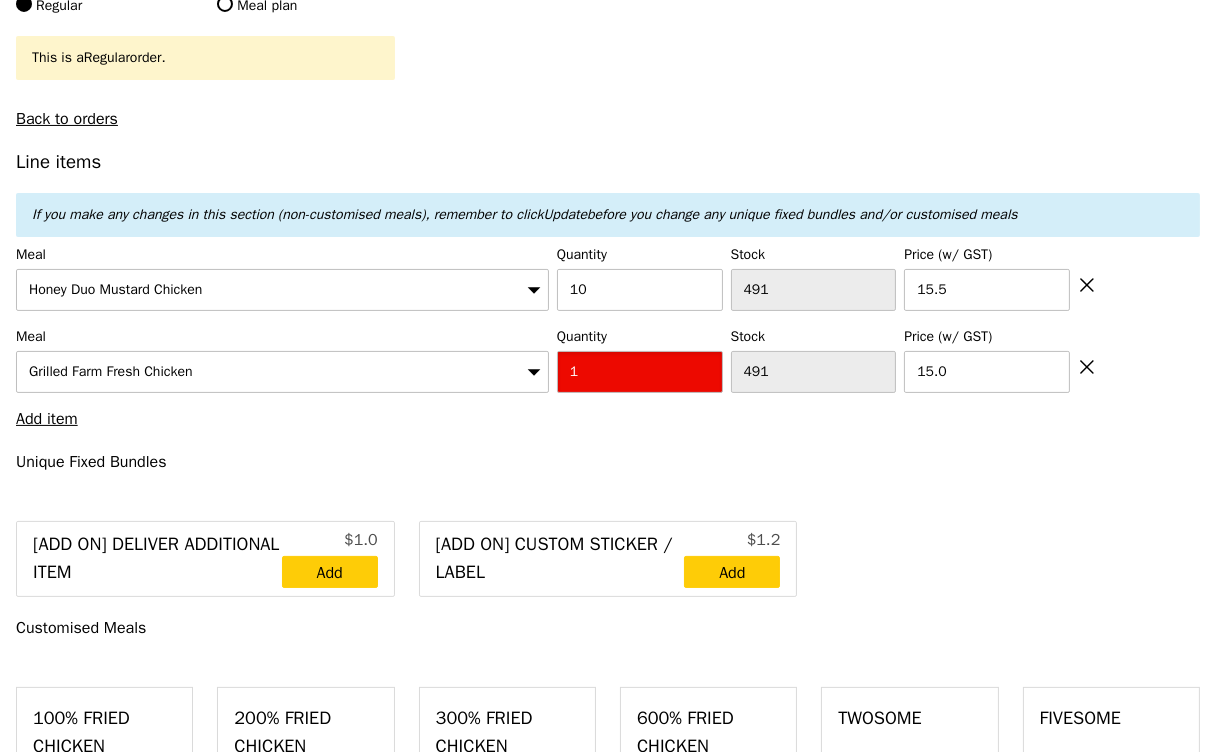 type 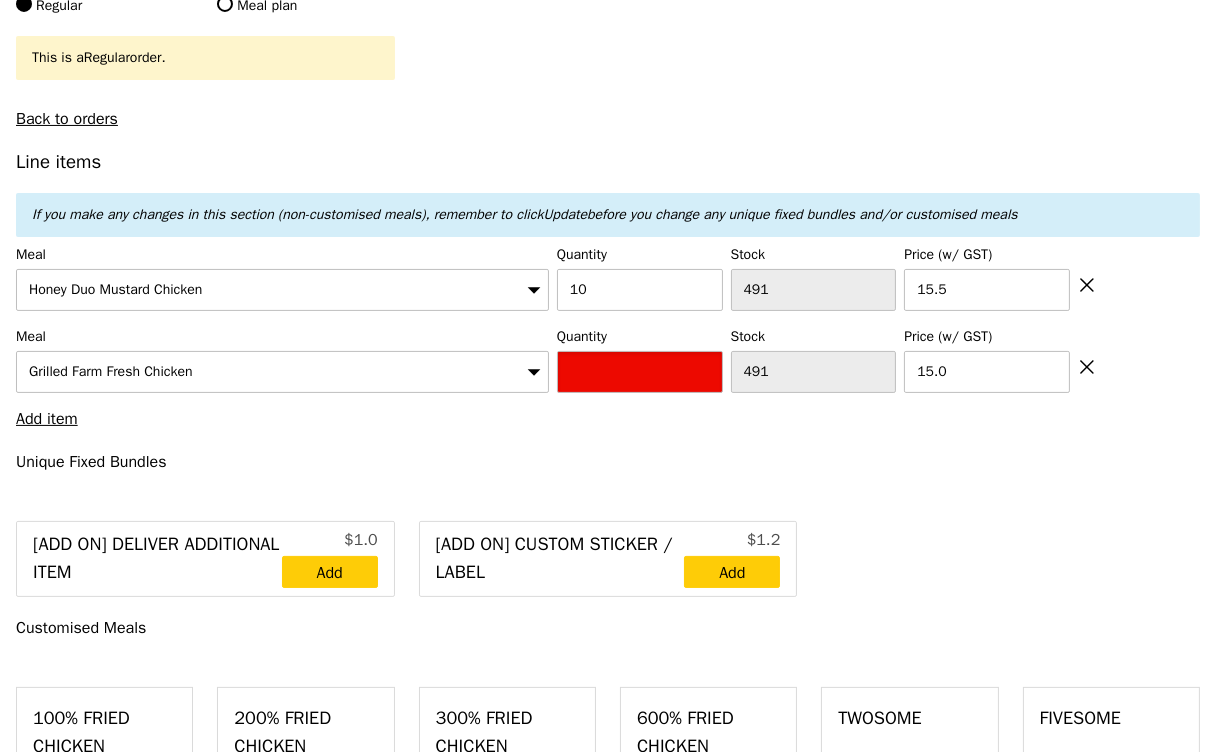 type on "Confirm" 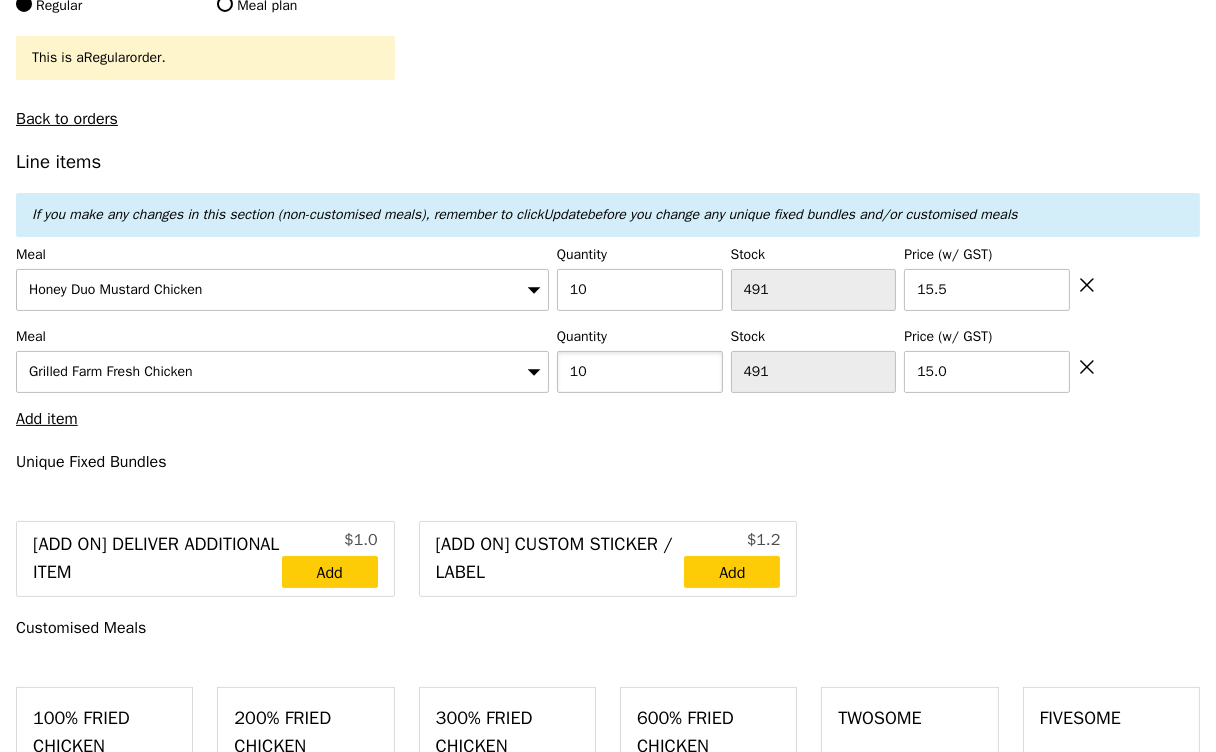 type on "10" 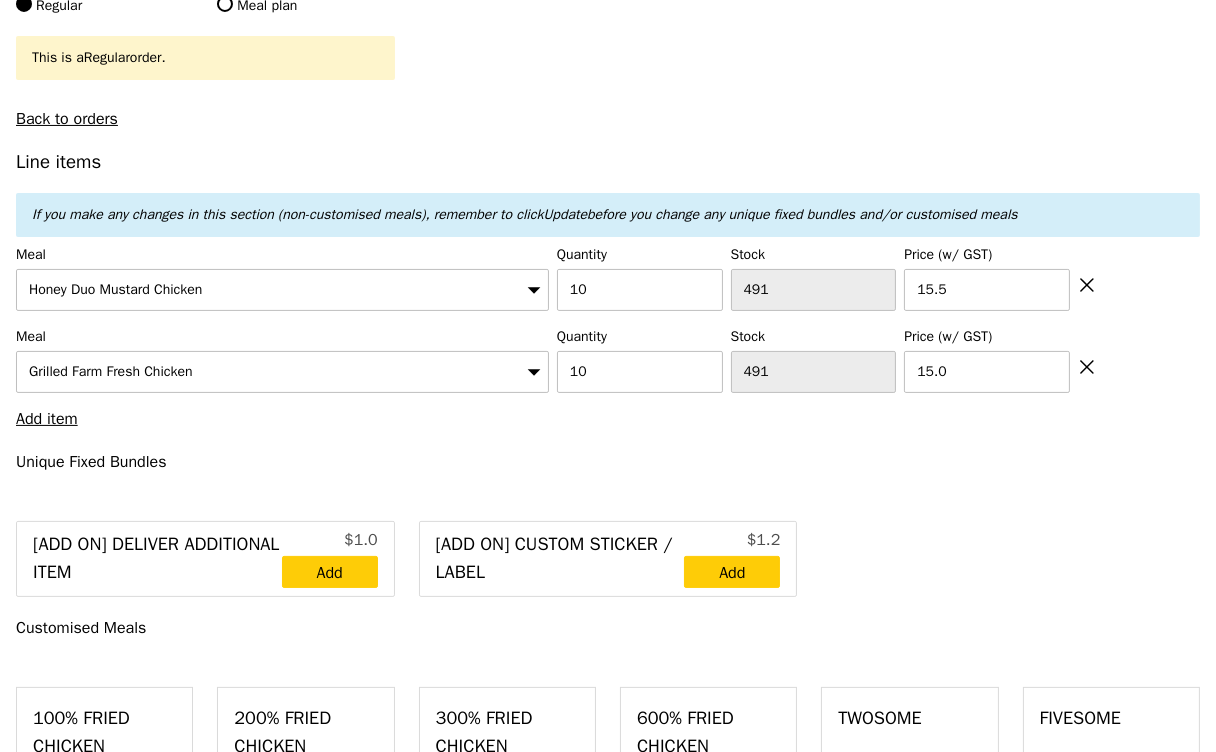 click on "Line items
If you make any changes in this section (non-customised meals), remember to click  Update  before you change any unique fixed bundles and/or customised meals
Meal
Honey Duo Mustard Chicken
Quantity
10
Stock
491
Price (w/ GST)
15.5
Meal
Grilled Farm Fresh Chicken
Quantity
10
Stock
491
Price (w/ GST)
15.0
Add item
Unique Fixed Bundles
[Add on] Deliver Additional Item
$1.0
Add
[Add on] Custom Sticker / Label
$1.2
Add
Customised Meals
100% Fried Chicken
1 piece of boneless fried chicken thigh
$3.
95
Add
200% Fried Chicken
$7.
45" at bounding box center [608, 2805] 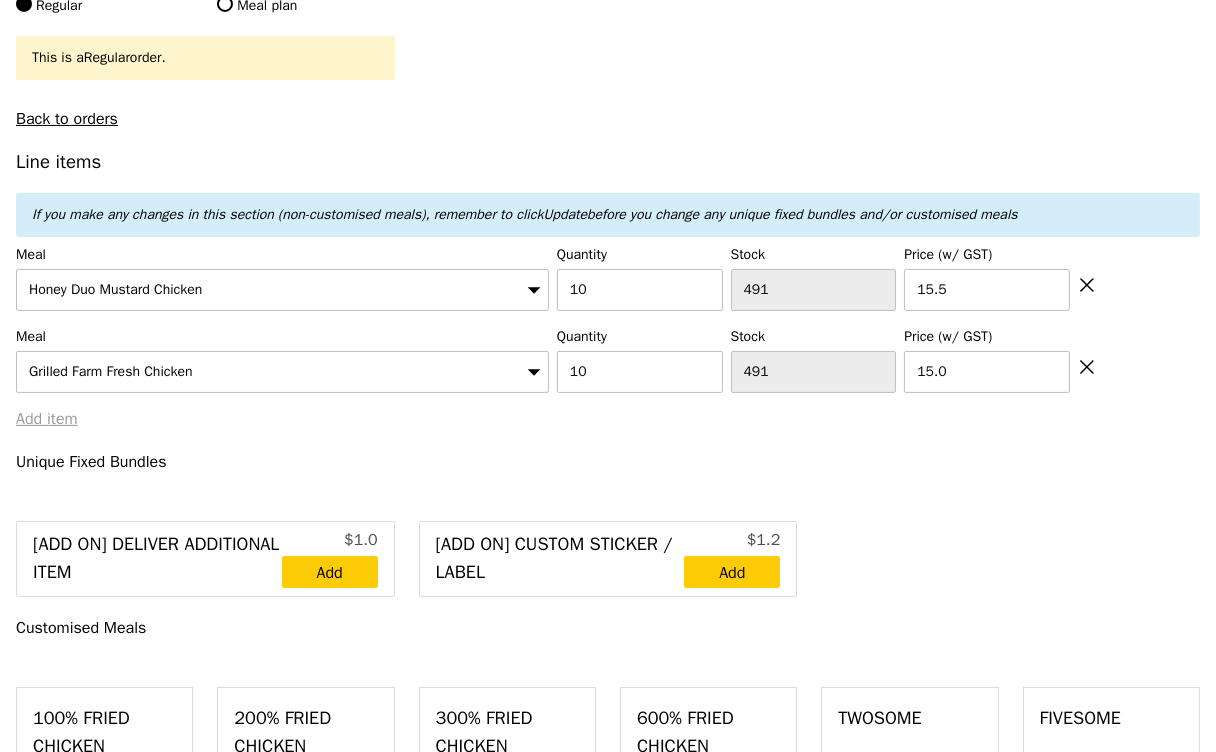 type on "Loading..." 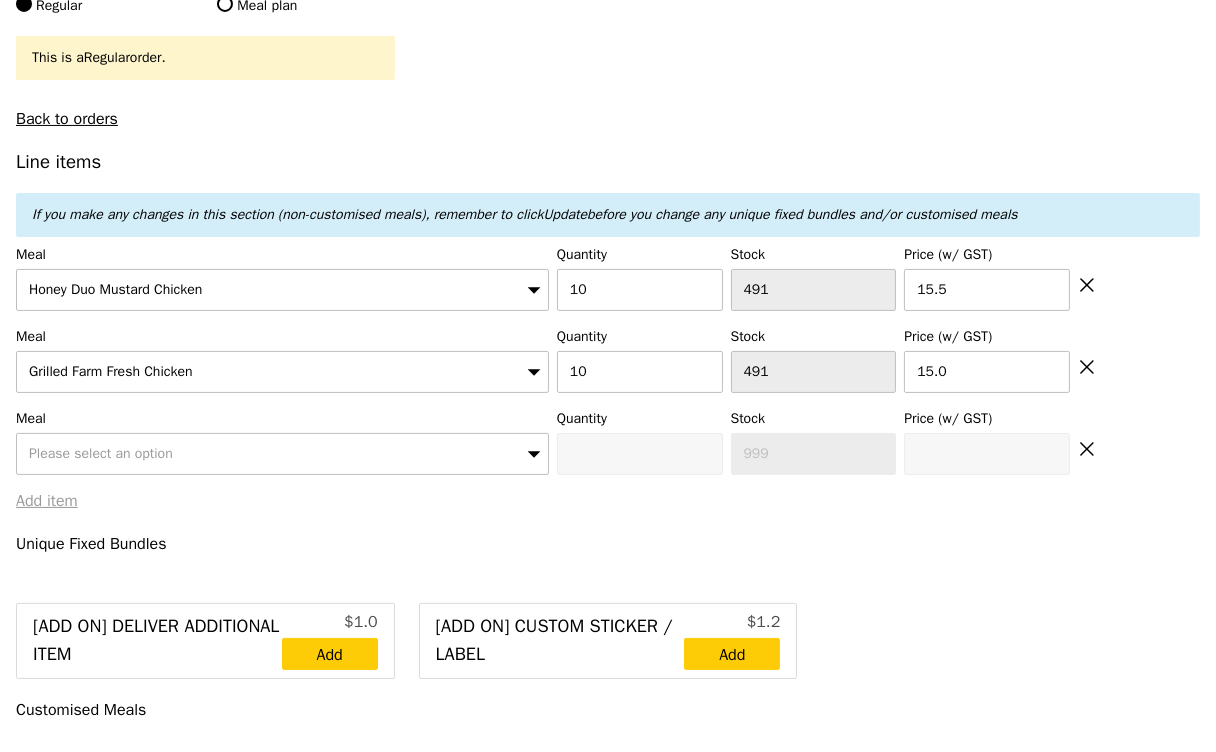 type on "Confirm" 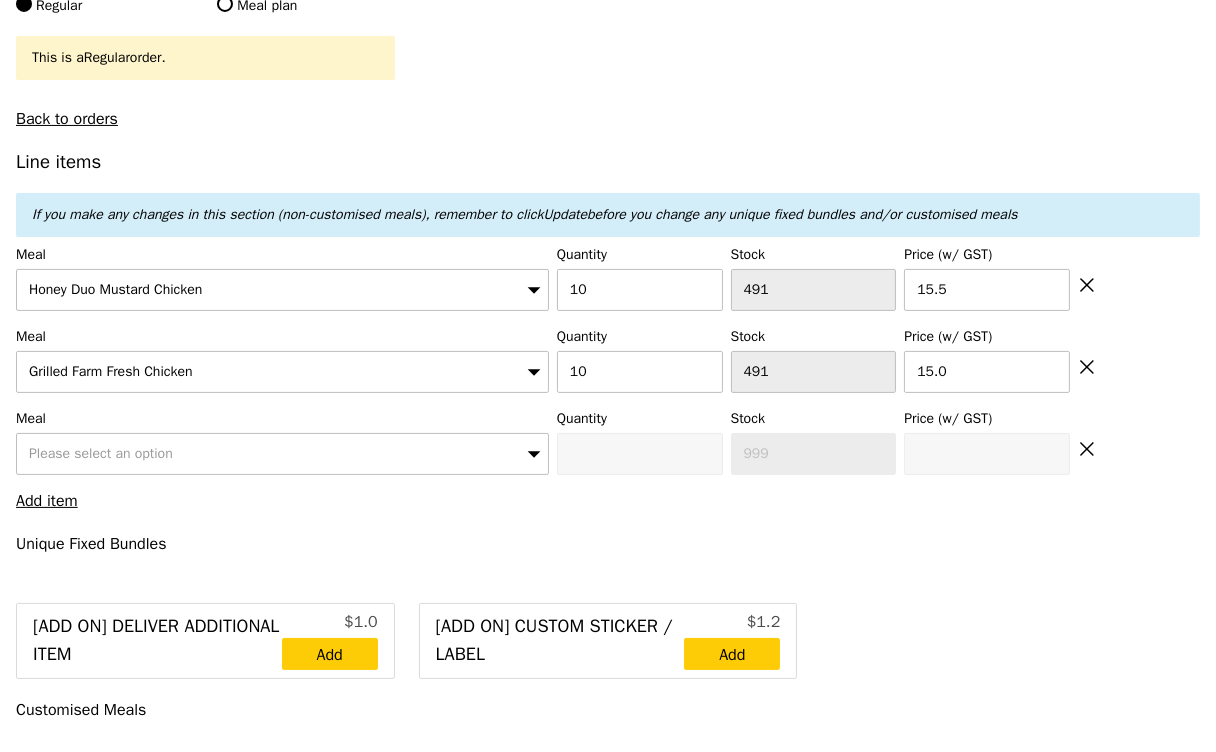 click on "Please select an option" at bounding box center [282, 454] 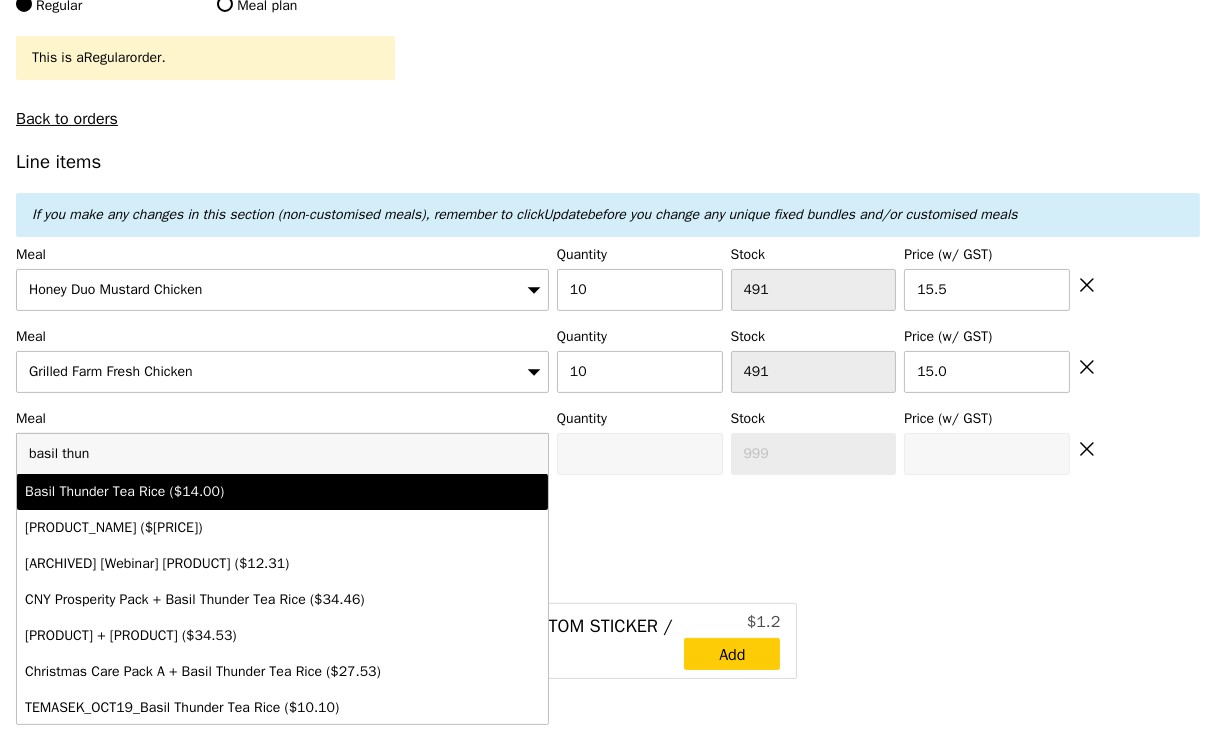 type on "basil thun" 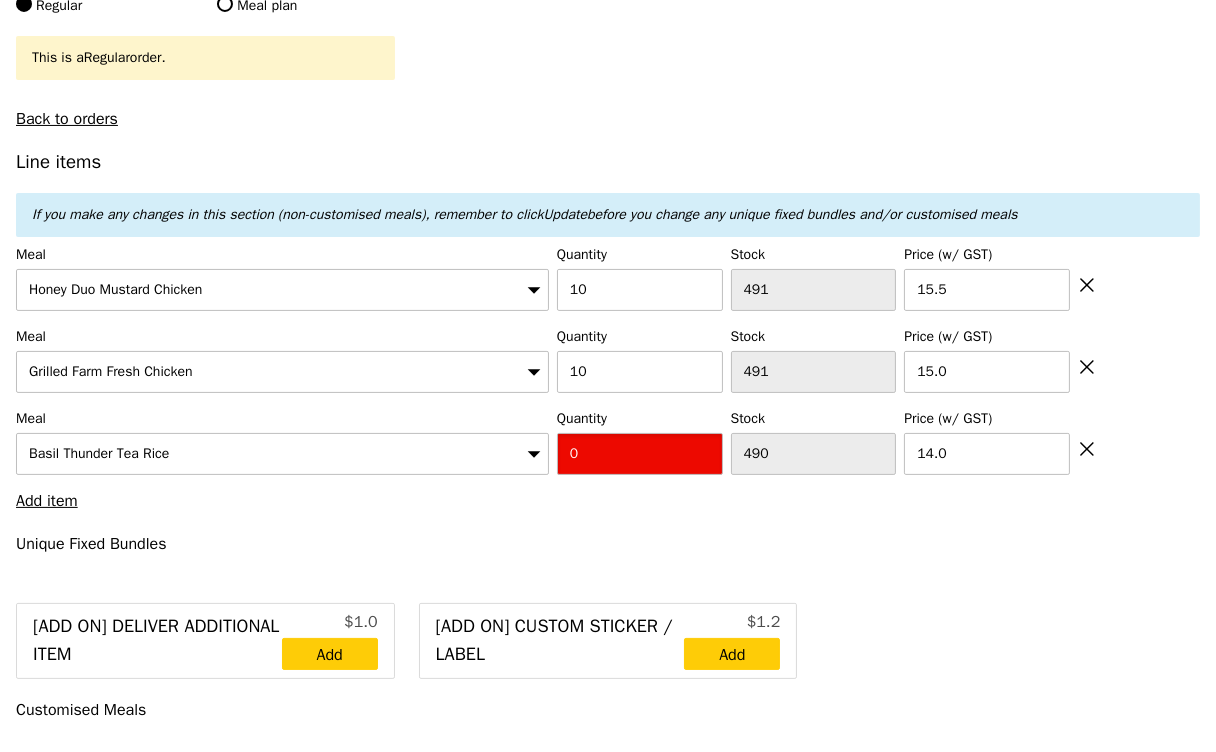 click on "0" at bounding box center (640, 454) 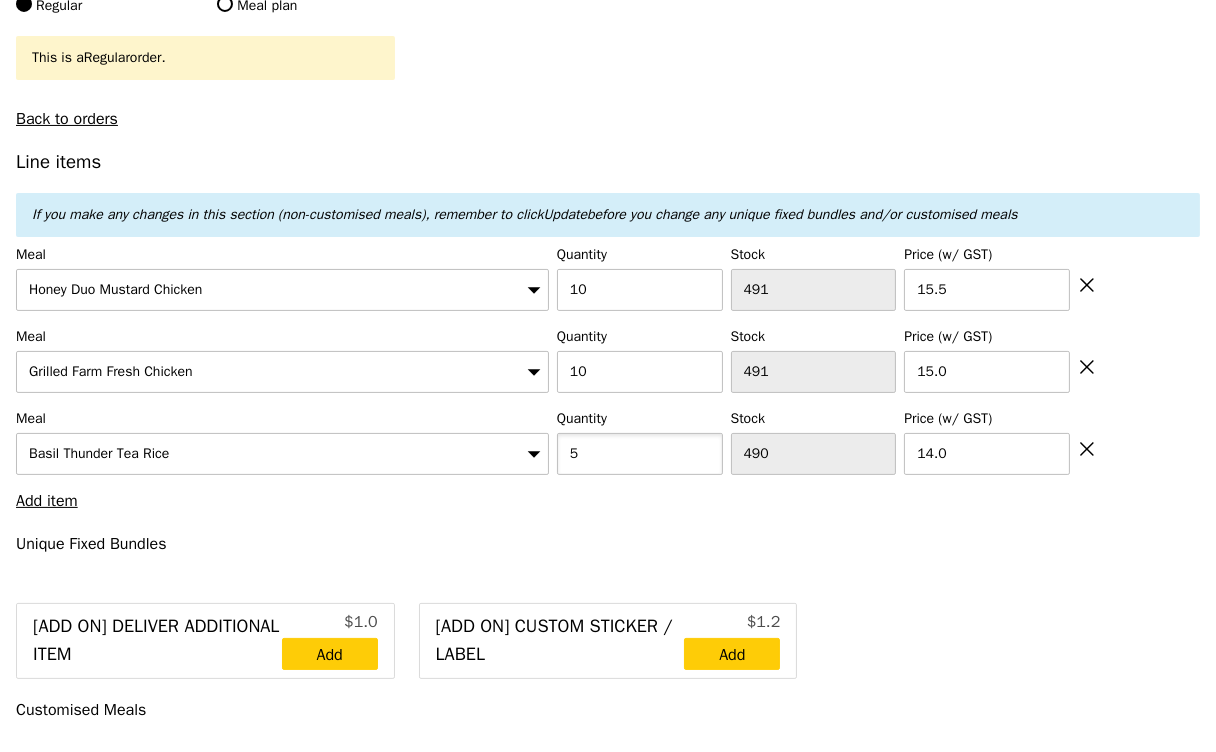 type on "5" 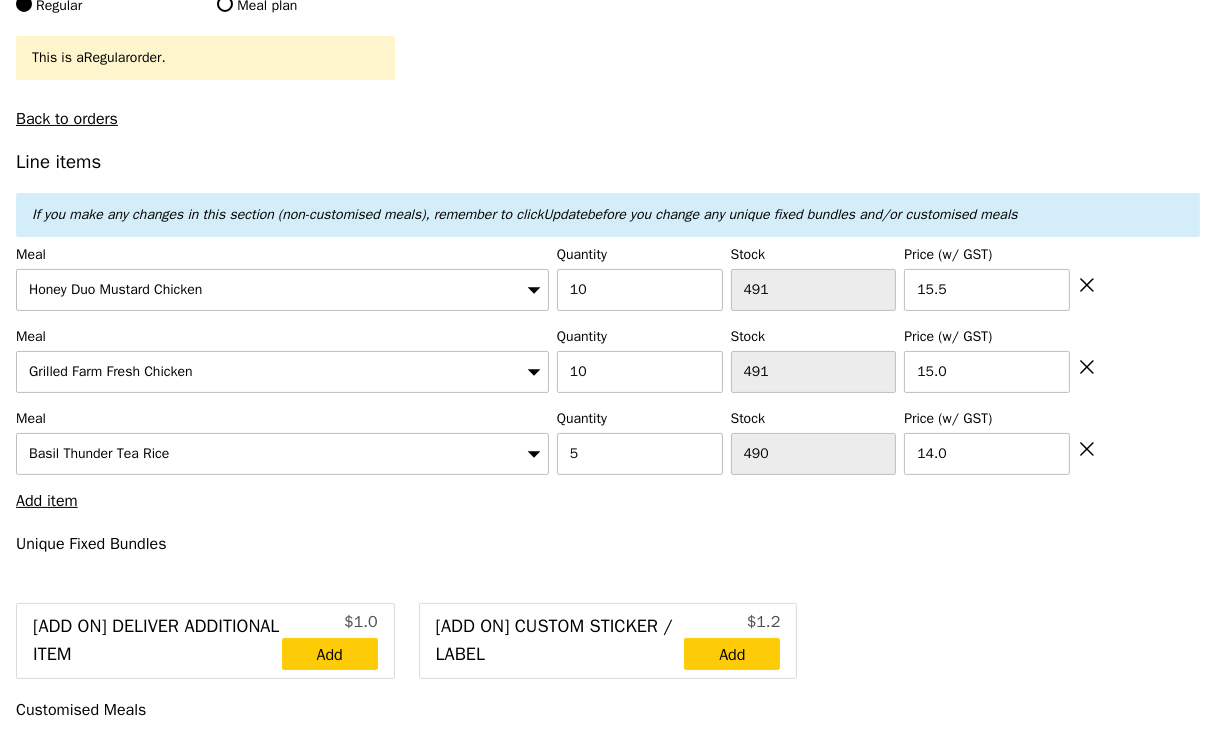 click on "Line items
If you make any changes in this section (non-customised meals), remember to click  Update  before you change any unique fixed bundles and/or customised meals
Meal
Honey Duo Mustard Chicken
Quantity
10
Stock
491
Price (w/ GST)
15.5
Meal
Grilled Farm Fresh Chicken
Quantity
10
Stock
491
Price (w/ GST)
15.0
Meal
Basil Thunder Tea Rice
Quantity
5
Stock
490
Price (w/ GST)
14.0
Add item
Unique Fixed Bundles
[Add on] Deliver Additional Item
$1.0
Add
[Add on] Custom Sticker / Label
$1.2
Add
Customised Meals
100% Fried Chicken
$3.
95" at bounding box center [608, 2846] 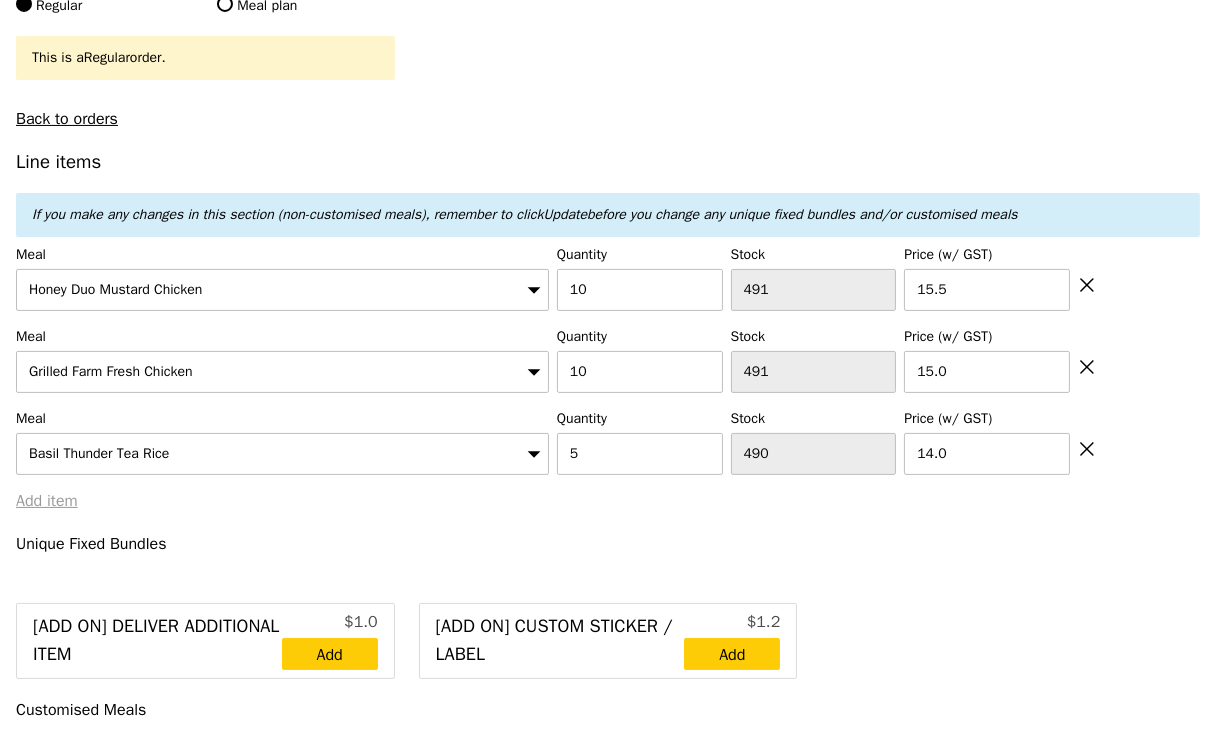 click on "Add item" at bounding box center (47, 501) 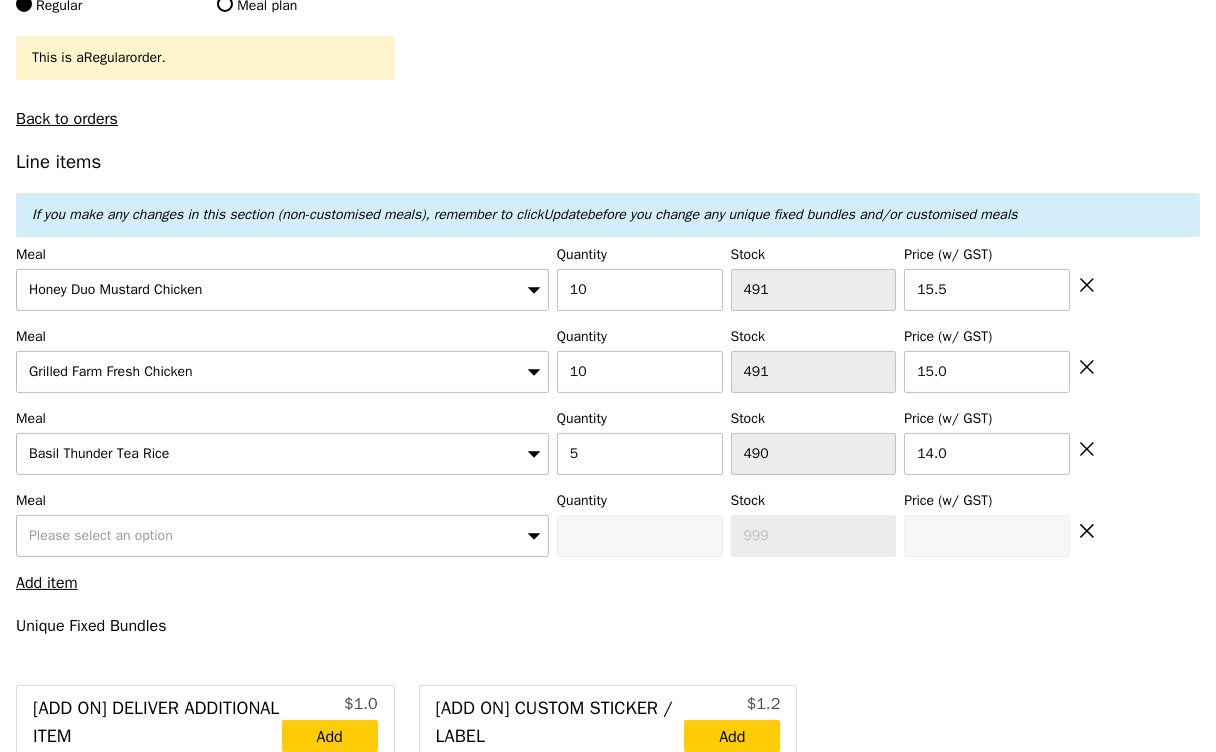 click on "Please select an option" at bounding box center [101, 535] 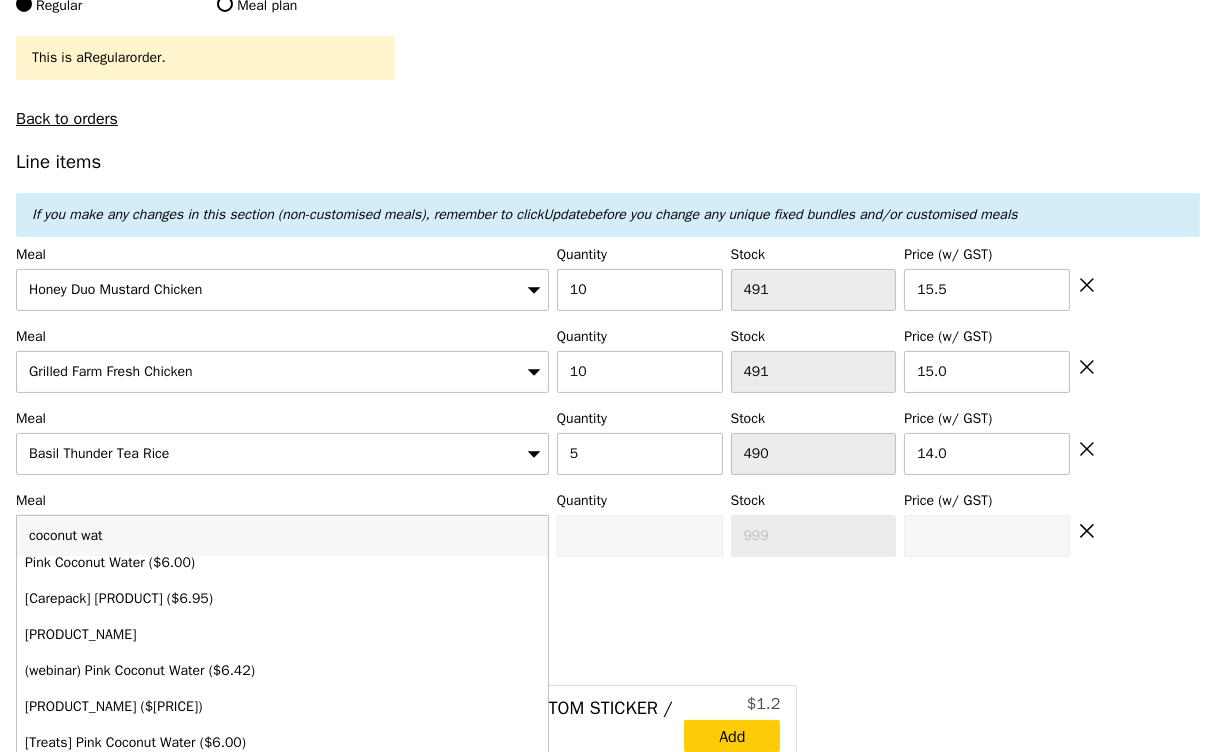 scroll, scrollTop: 110, scrollLeft: 0, axis: vertical 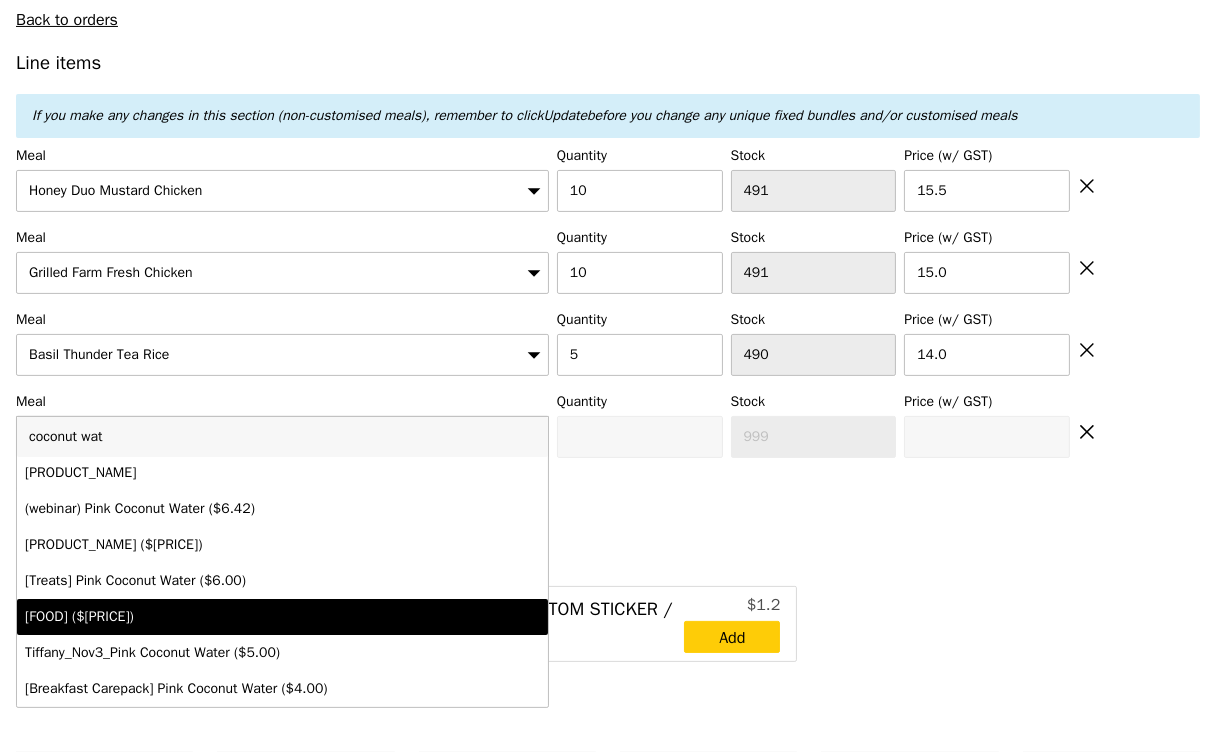 type on "coconut wat" 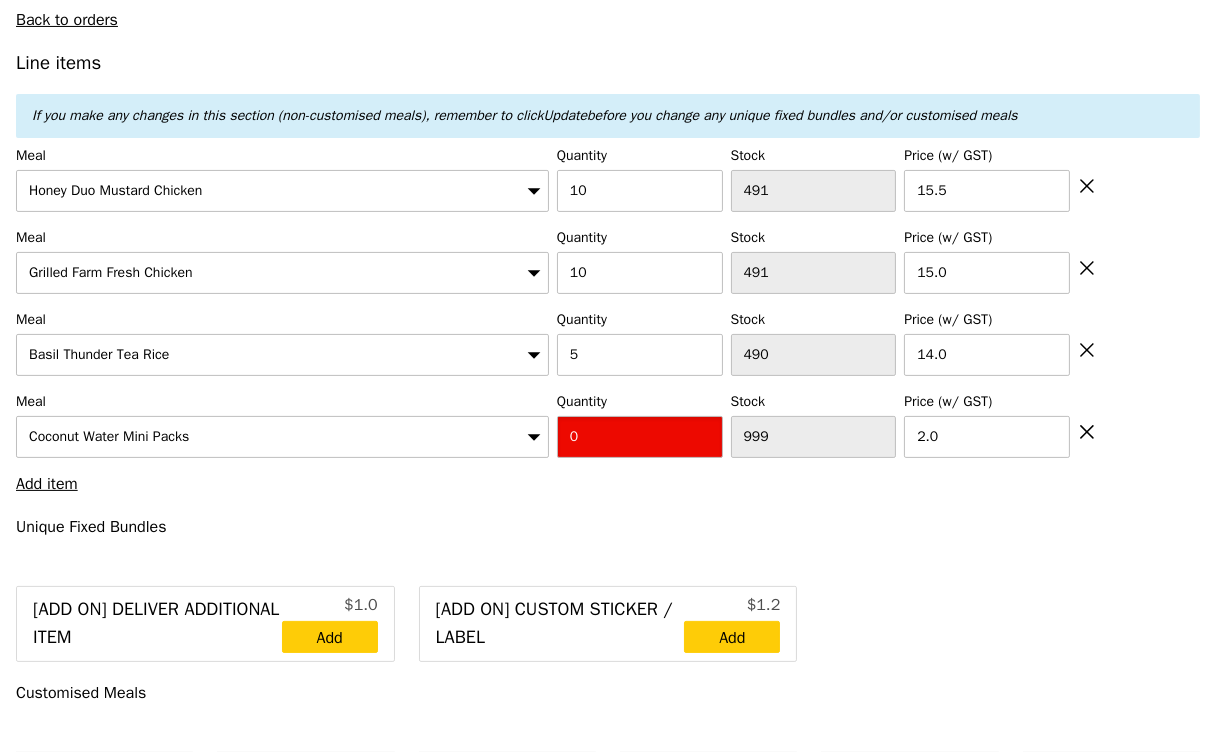 click on "0" at bounding box center (640, 437) 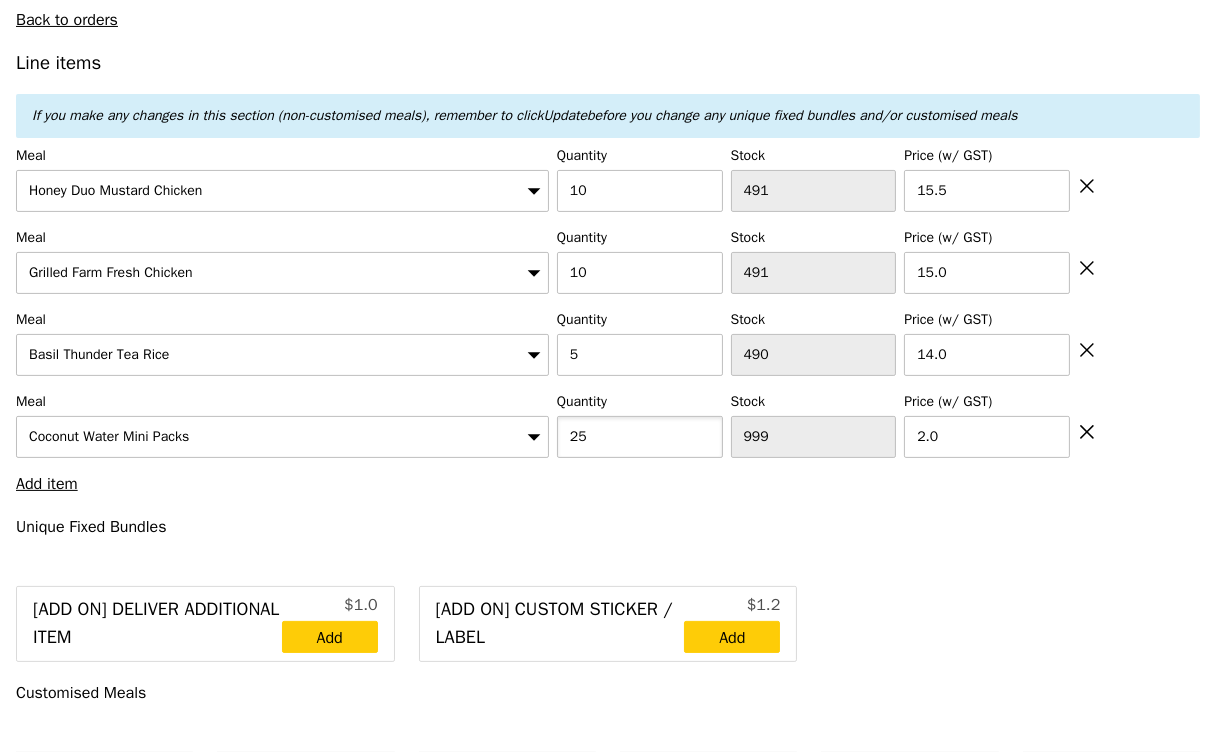 type on "25" 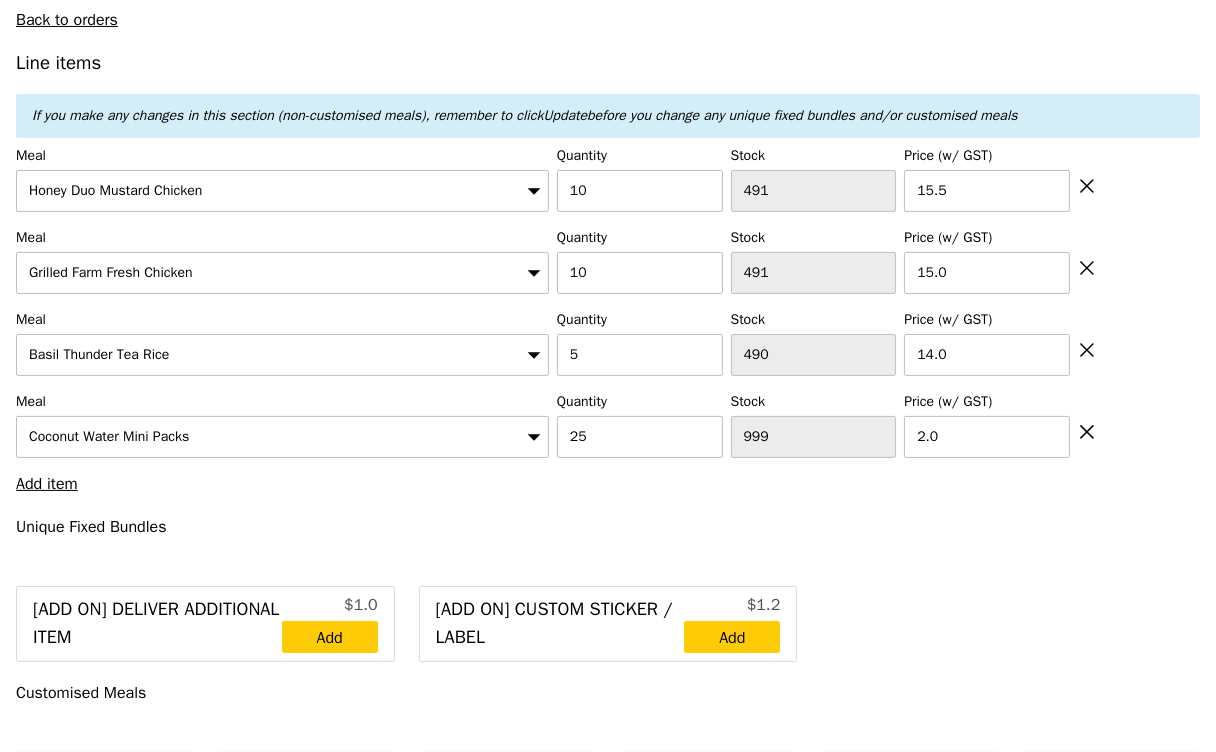 click on "Line items
If you make any changes in this section (non-customised meals), remember to click  Update  before you change any unique fixed bundles and/or customised meals
Meal
Honey Duo Mustard Chicken
Quantity
10
Stock
491
Price (w/ GST)
15.5
Meal
Grilled Farm Fresh Chicken
Quantity
10
Stock
491
Price (w/ GST)
15.0
Meal
Basil Thunder Tea Rice
Quantity
5
Stock
490
Price (w/ GST)
14.0
Meal
Coconut Water Mini Packs
Quantity
25
Stock
999
Price (w/ GST)
2.0
Add item
Unique Fixed Bundles
[Add on] Deliver Additional Item
$1.0
Add
[Add on] Custom Sticker / Label" at bounding box center [608, 2788] 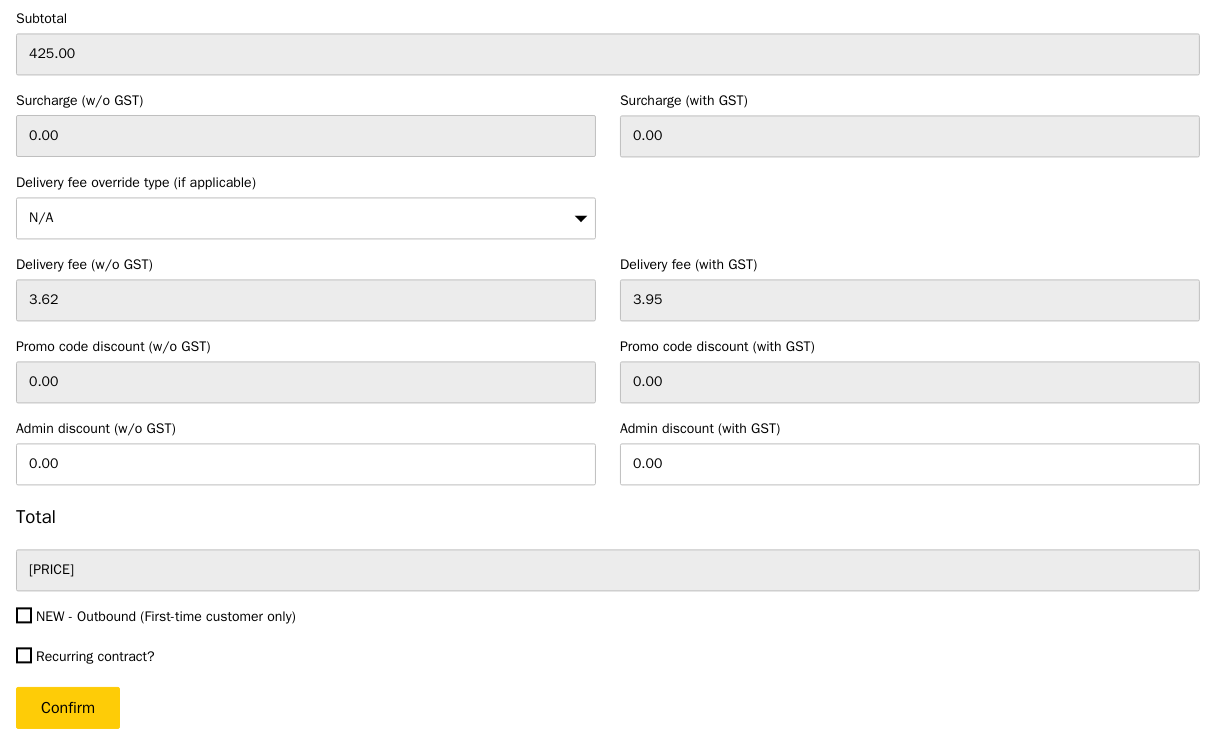 scroll, scrollTop: 6250, scrollLeft: 0, axis: vertical 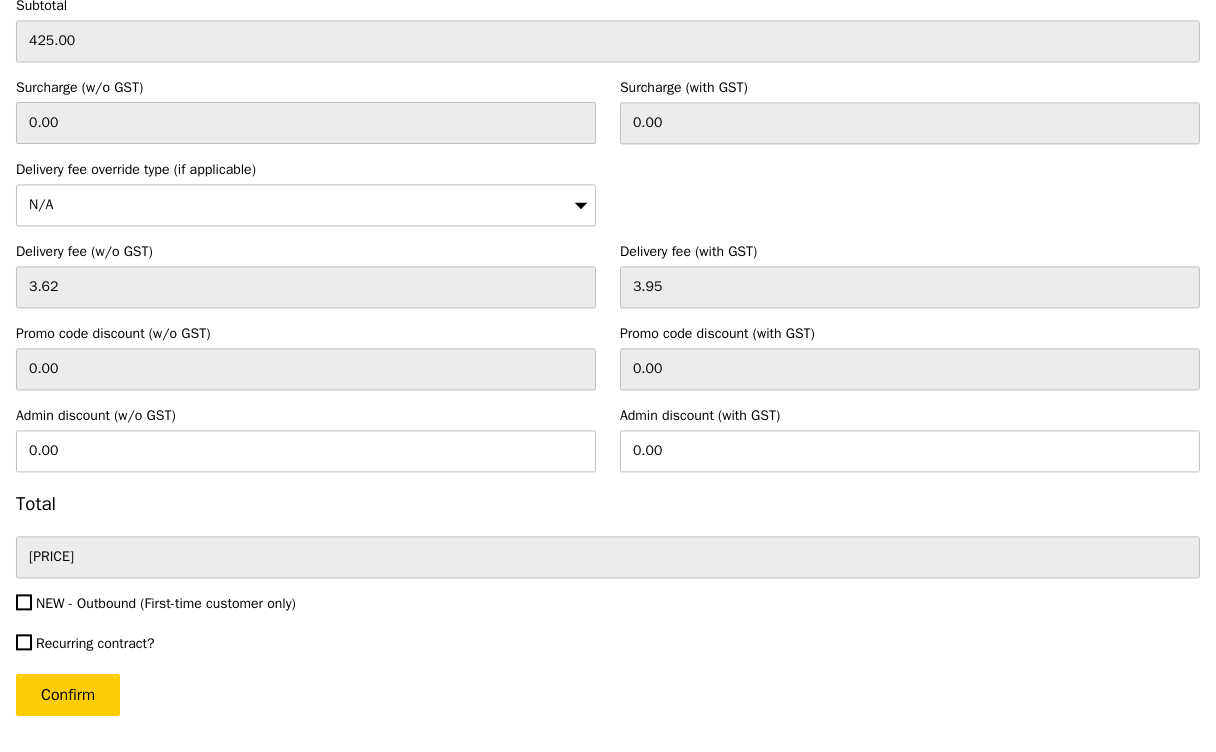 click on "NEW - Outbound (First-time customer only)" at bounding box center [166, 603] 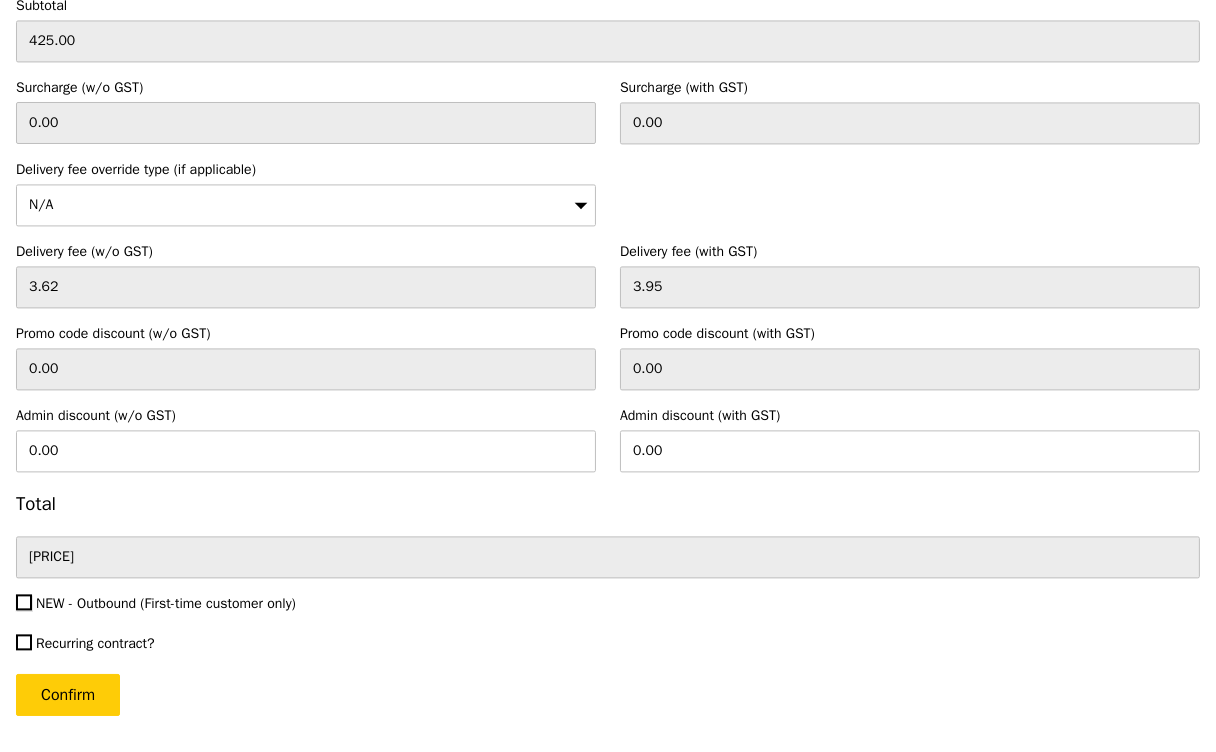 click on "NEW - Outbound (First-time customer only)" at bounding box center [24, 602] 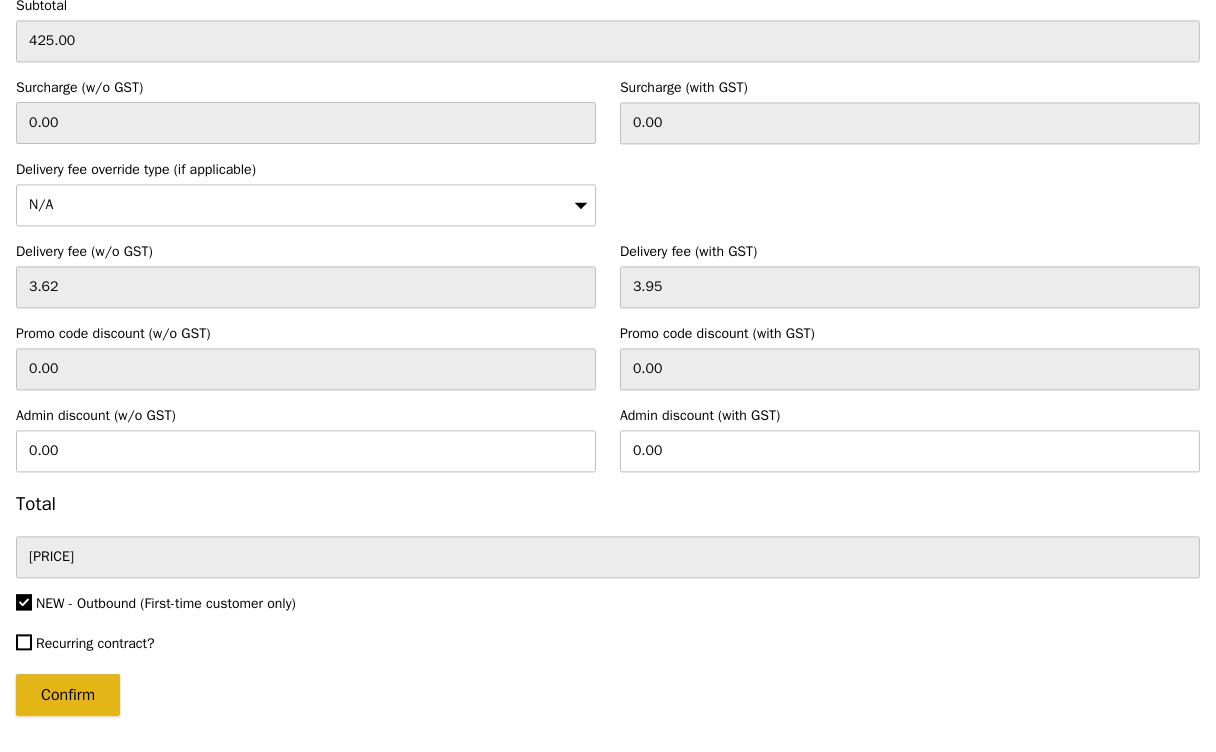 click on "Confirm" at bounding box center [68, 695] 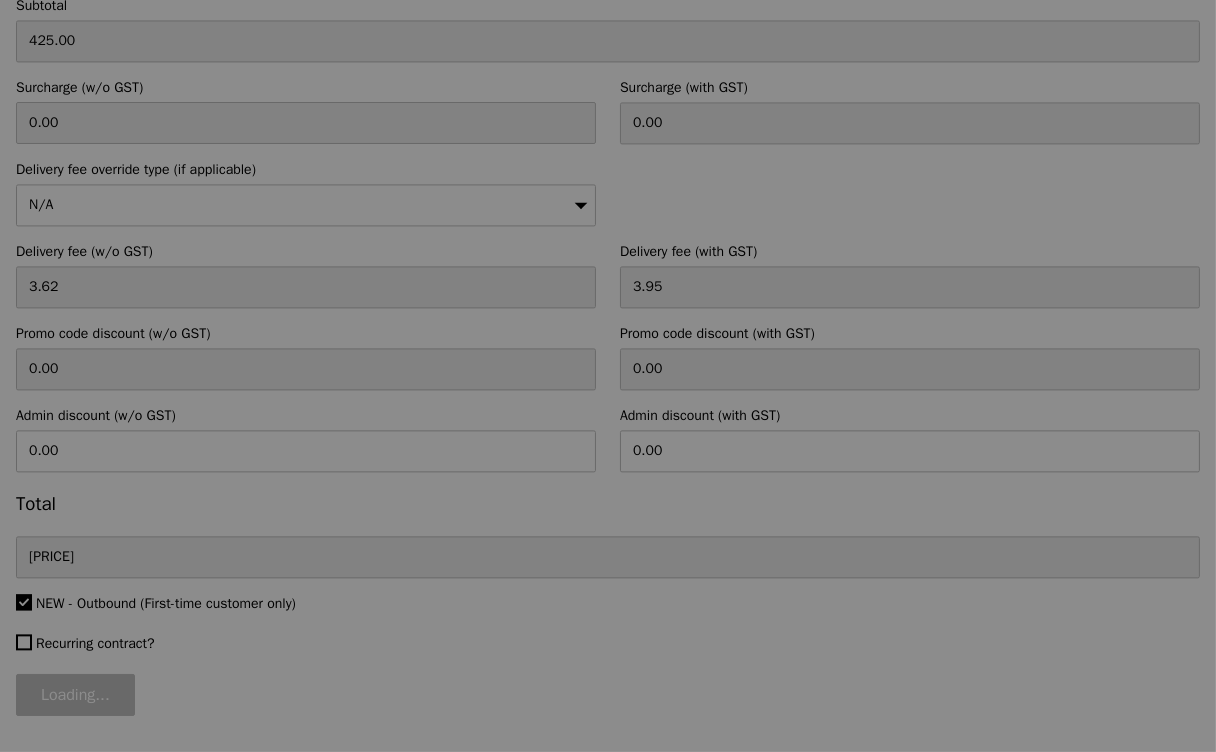 type on "Loading..." 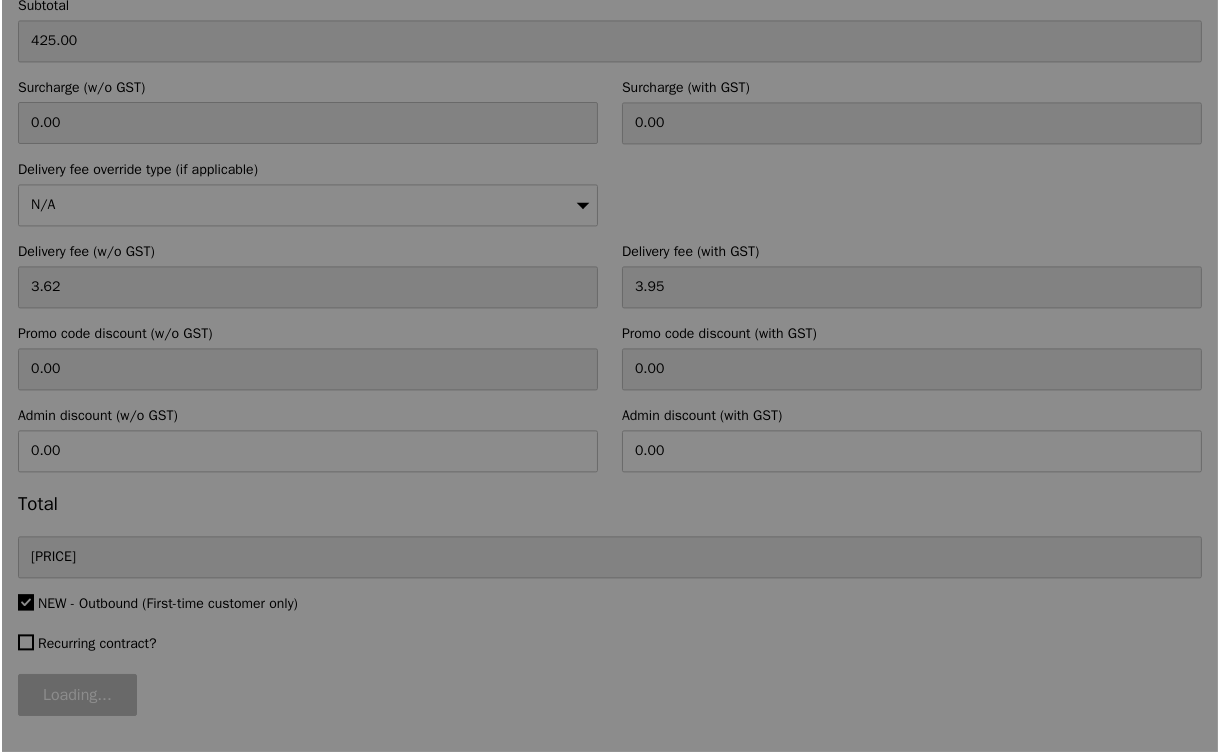 scroll, scrollTop: 0, scrollLeft: 0, axis: both 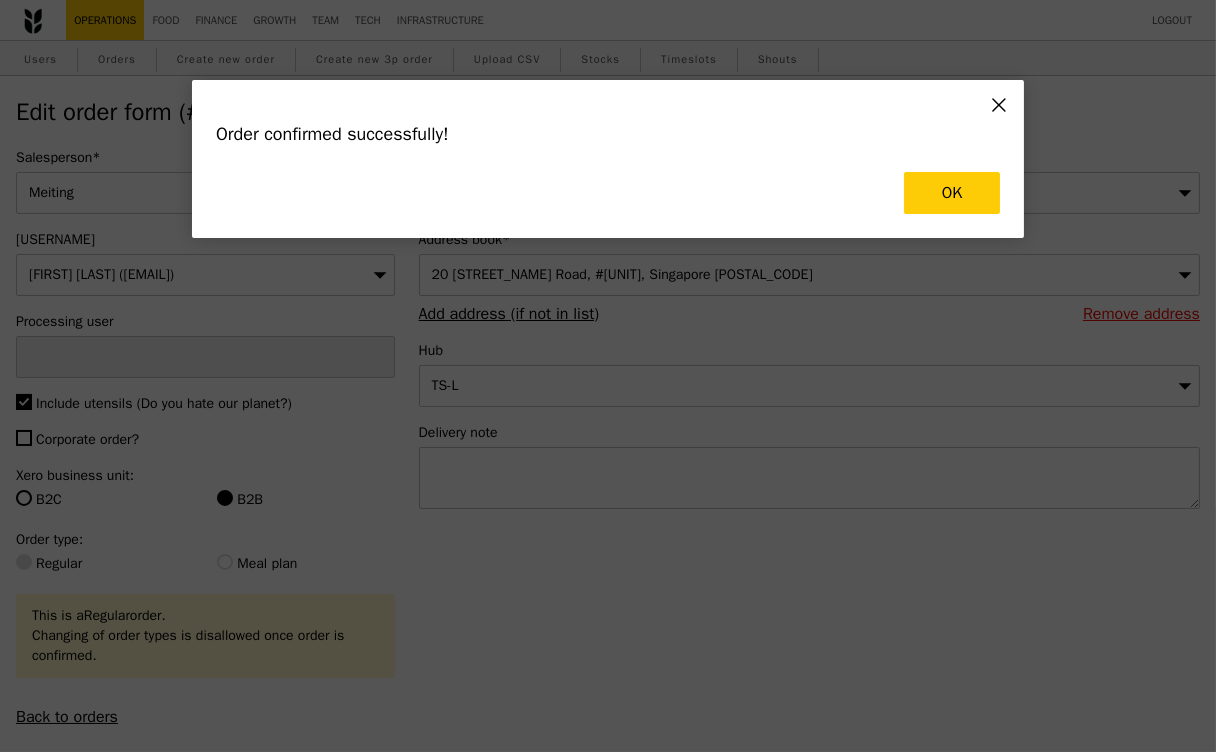 type on "Cha" 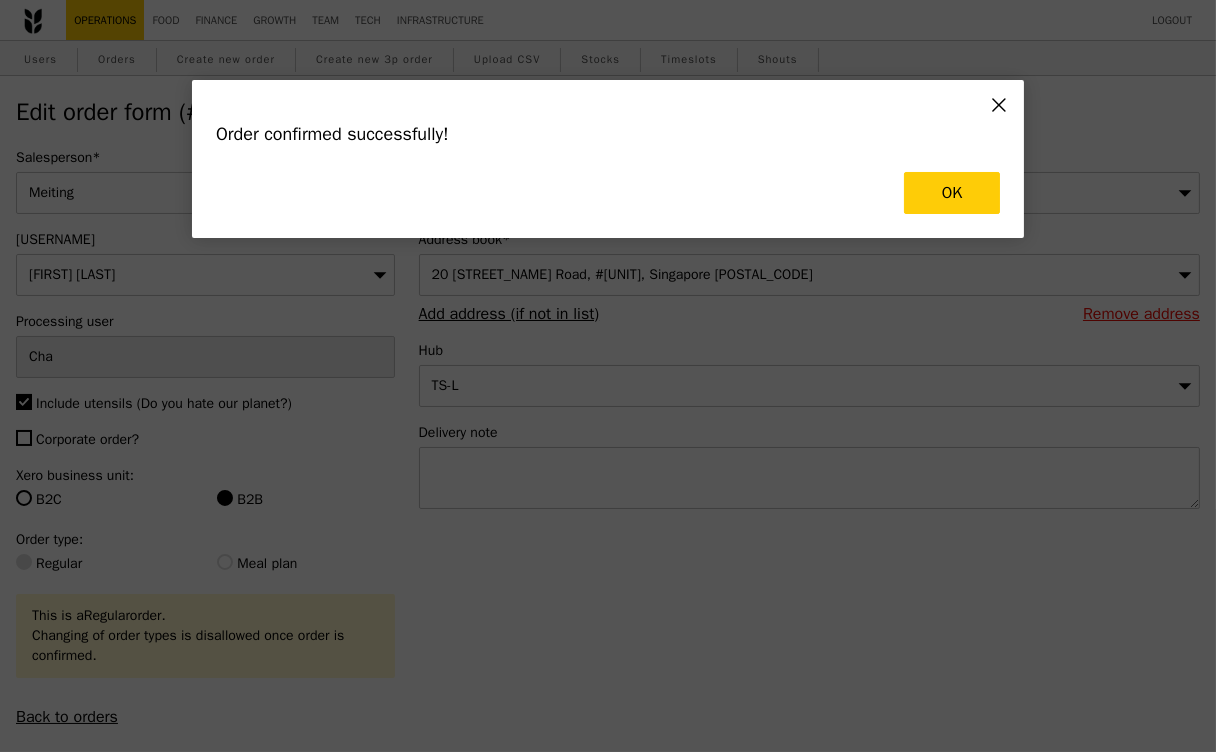 type on "485" 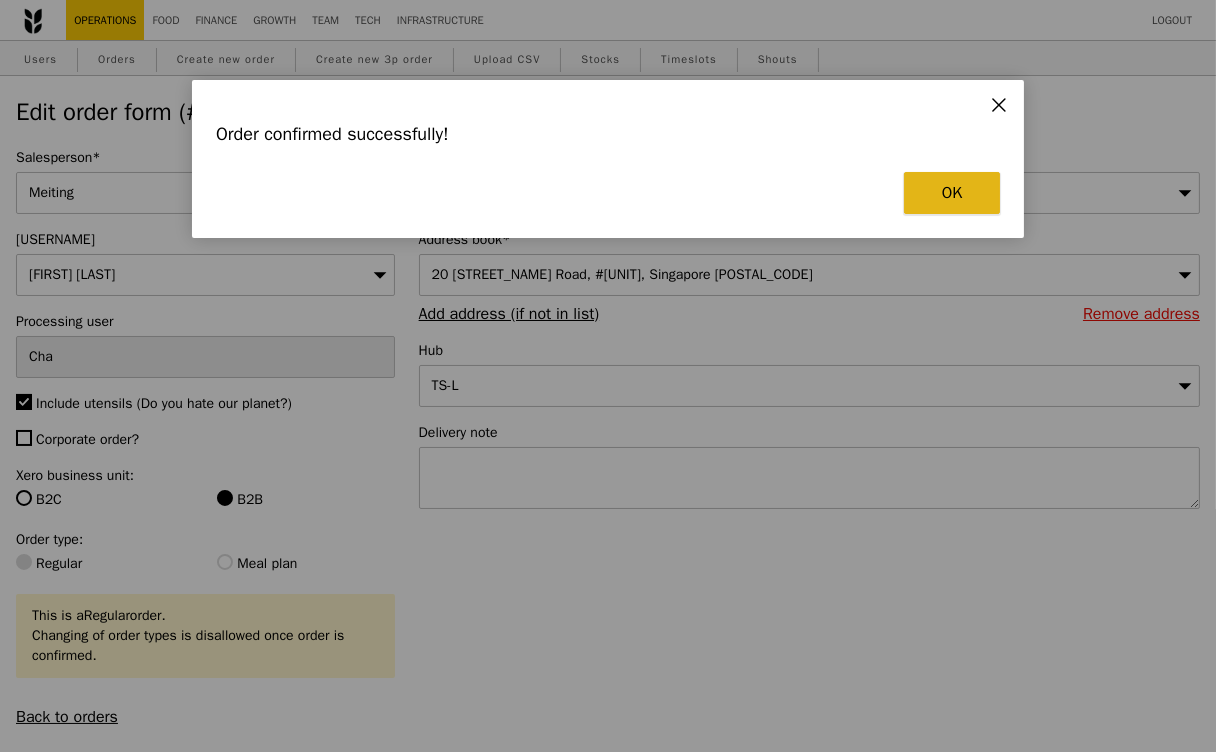 click on "OK" at bounding box center (952, 193) 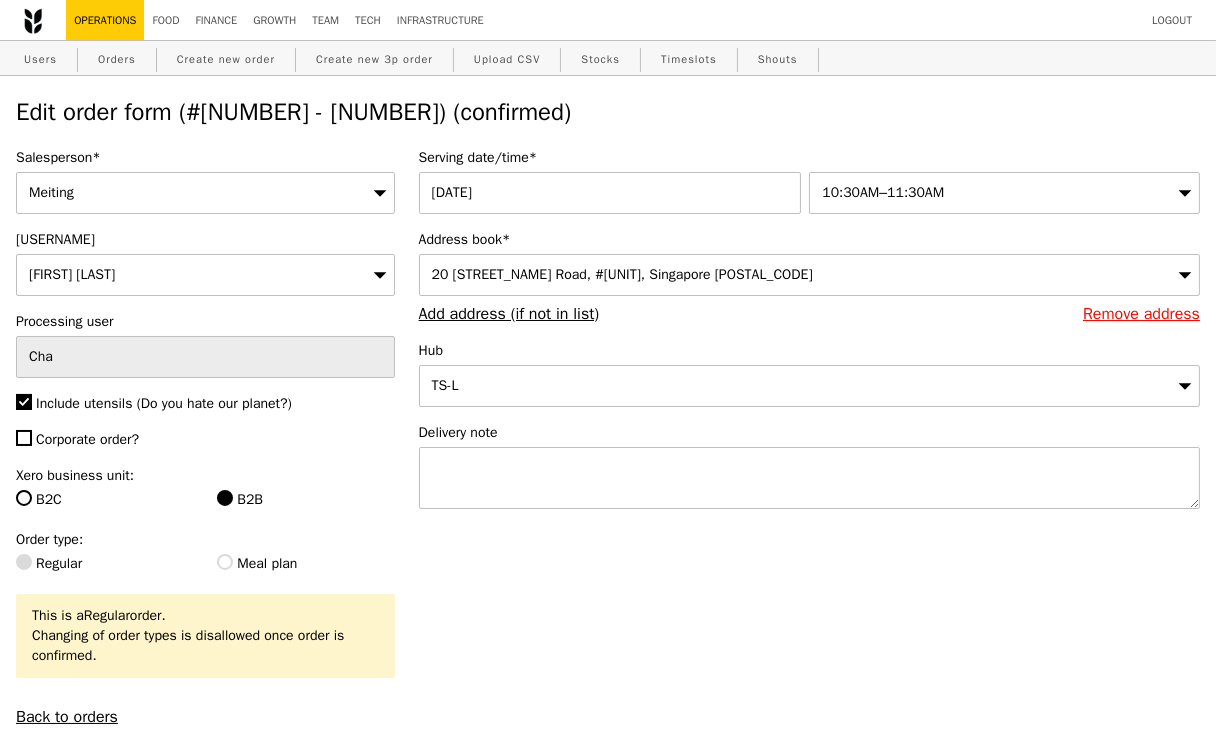 click on "Edit order form (#1480592 - GA3267428)
(confirmed)" at bounding box center [608, 112] 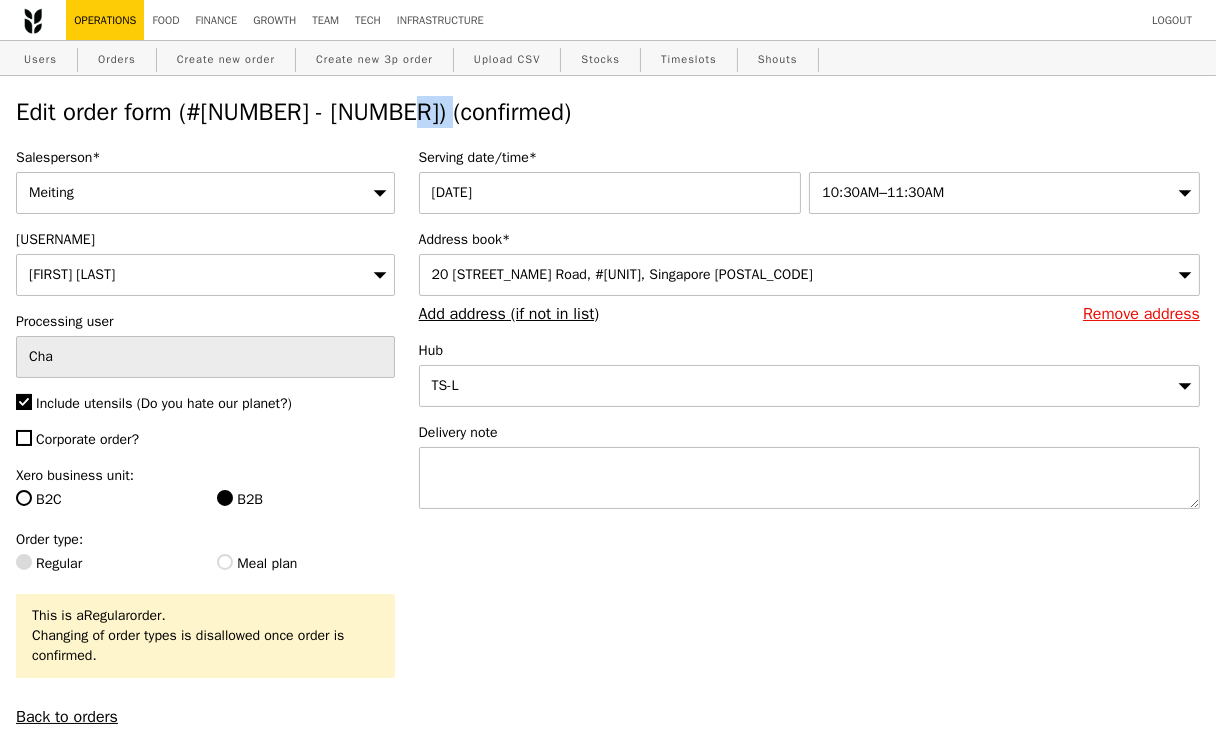 copy on "GA3267428" 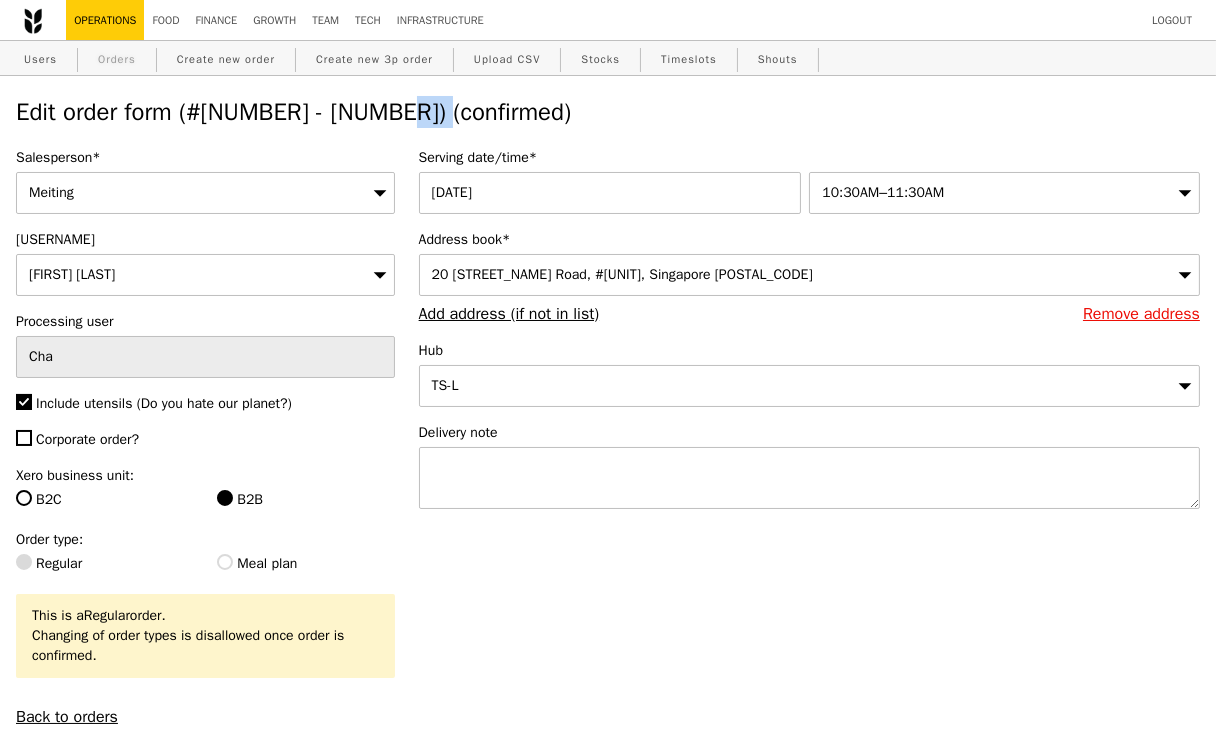 click on "Orders" at bounding box center [117, 59] 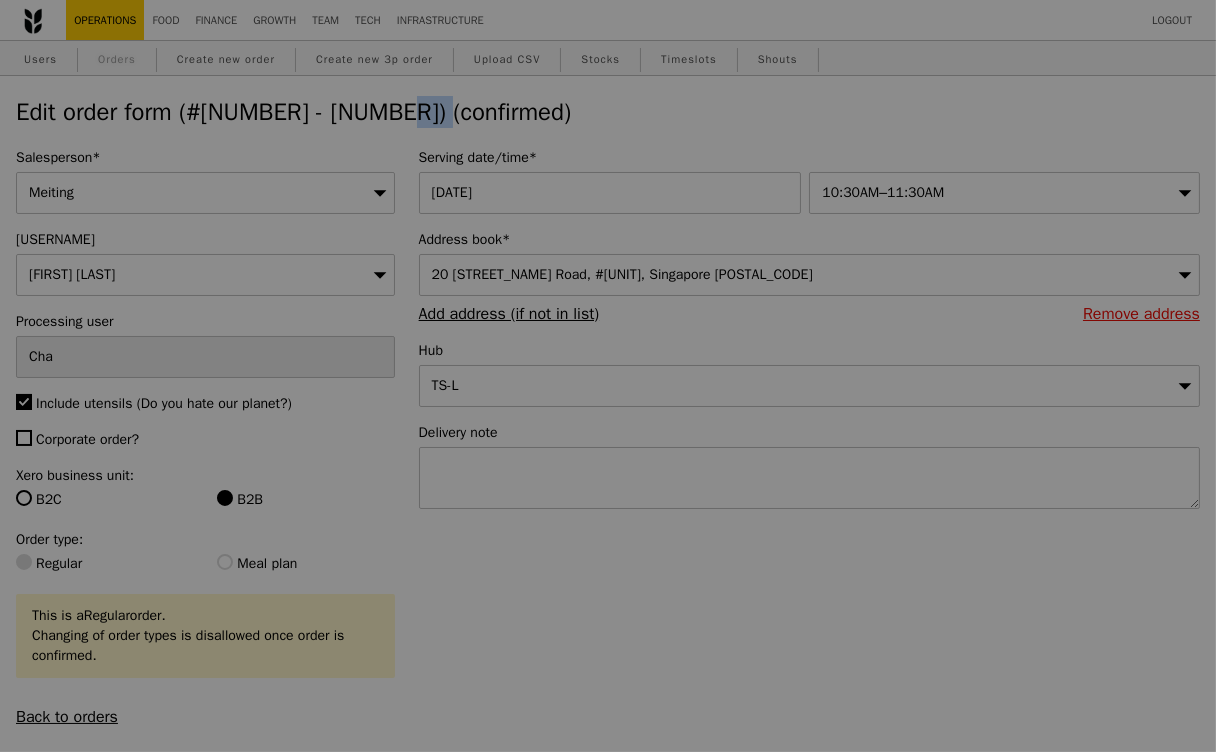 select on "100" 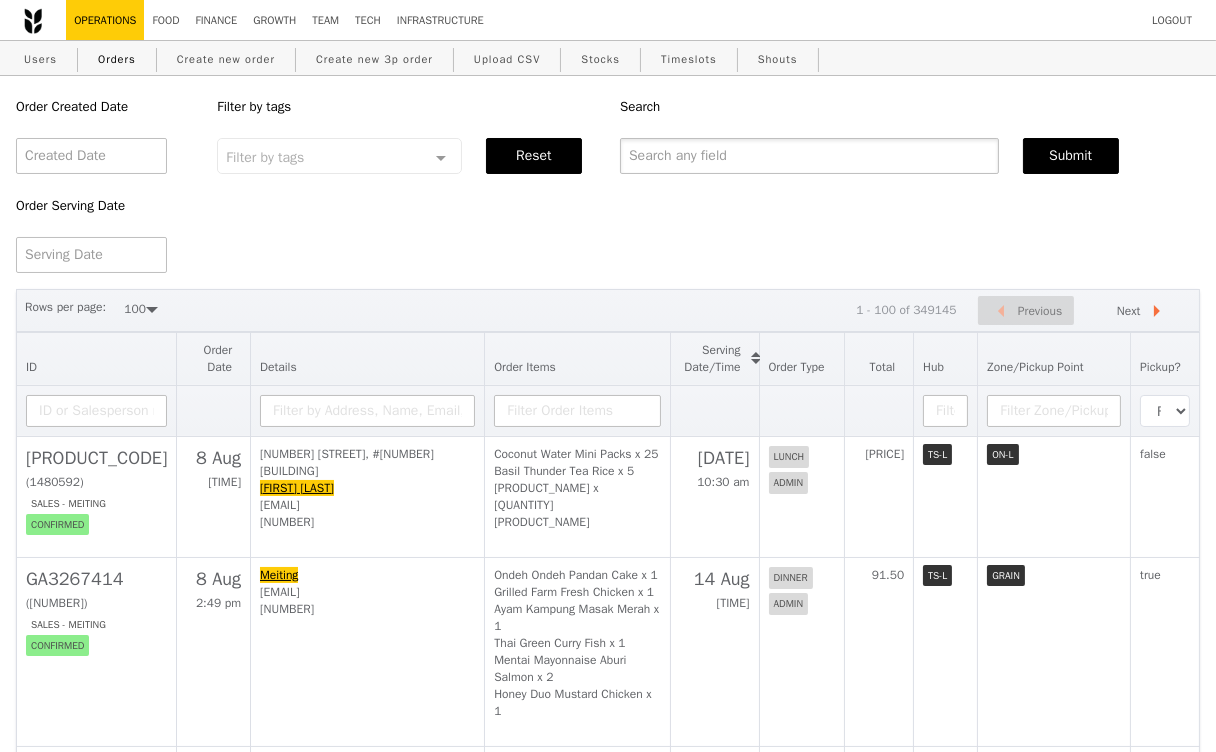 click at bounding box center [809, 156] 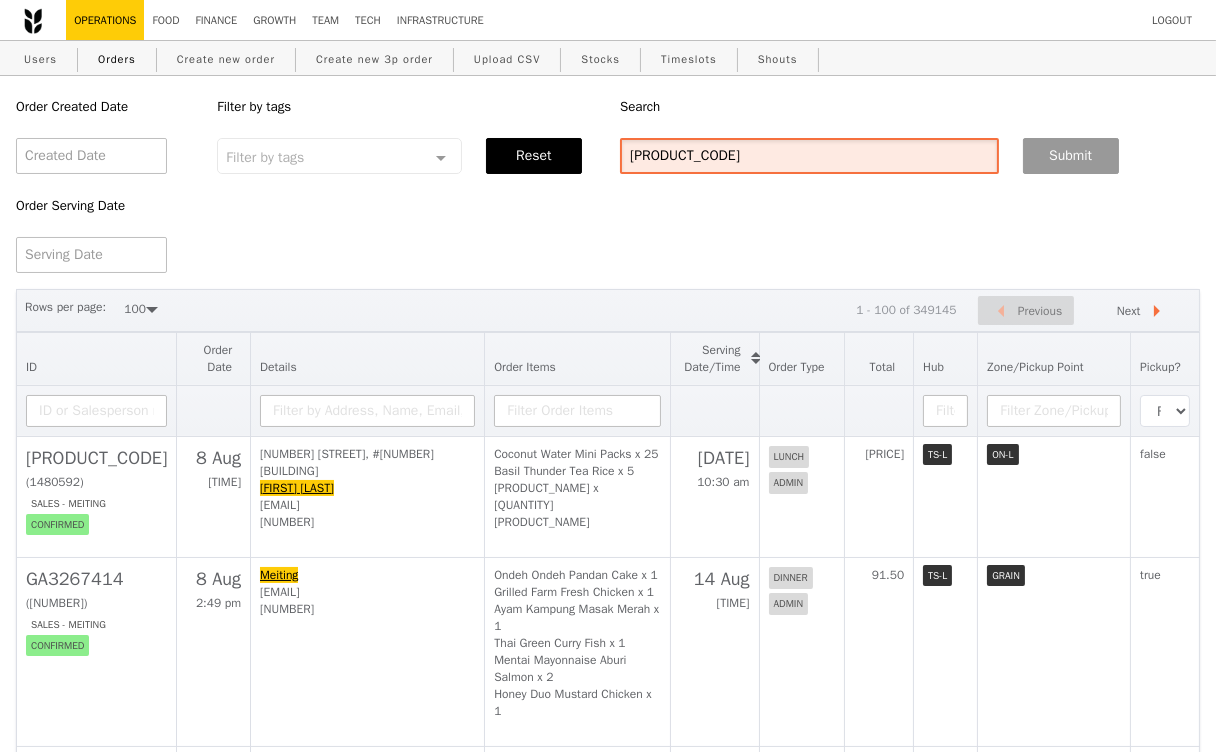 type on "GA3267428" 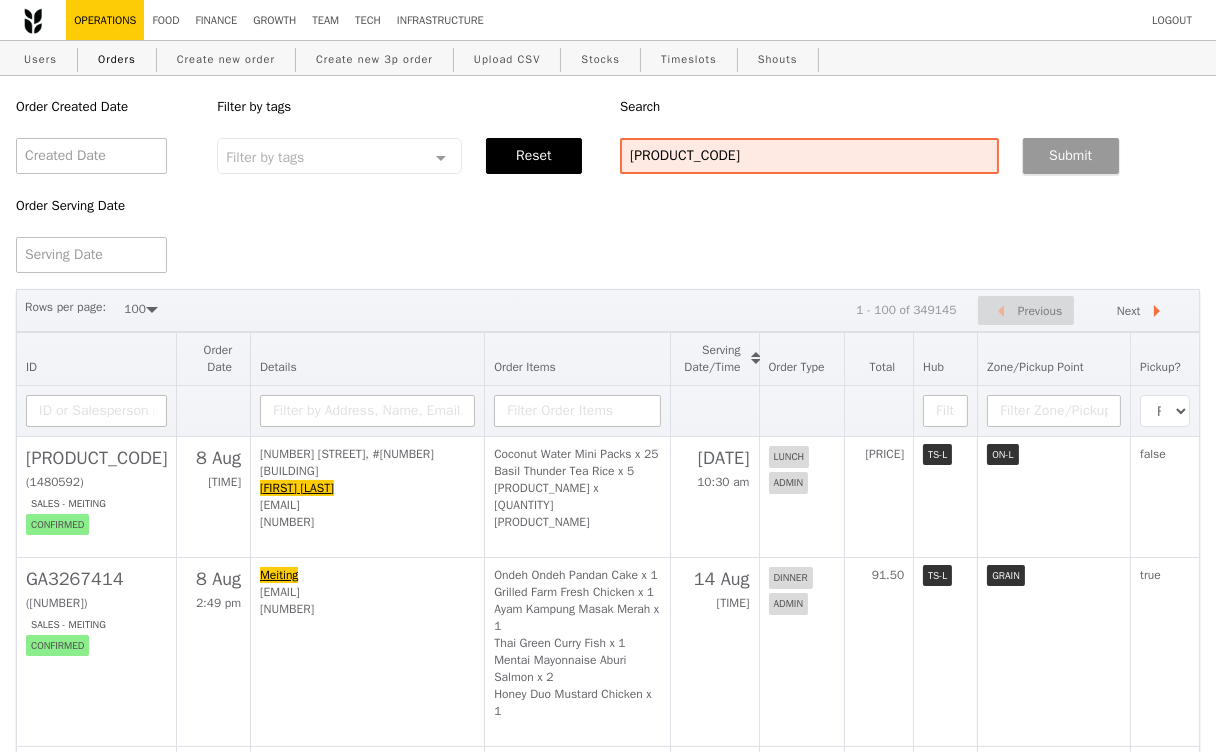click on "Submit" at bounding box center [1071, 156] 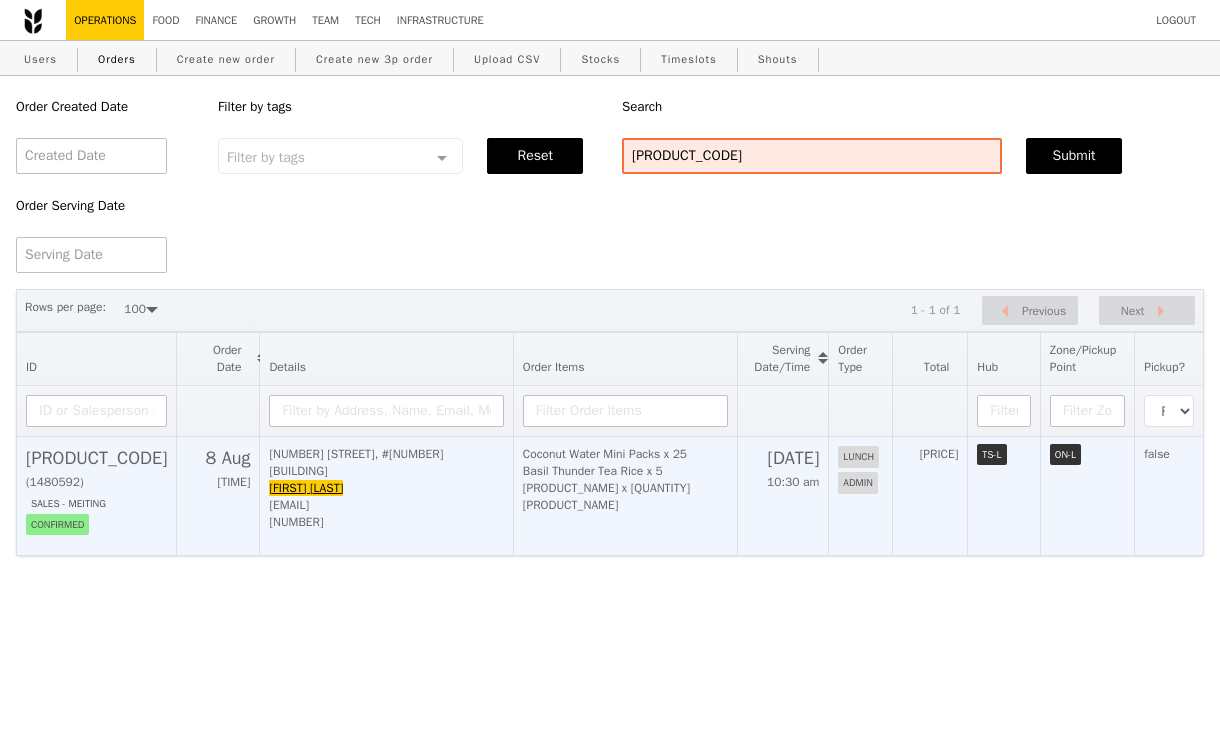 click on "91396164" at bounding box center [386, 522] 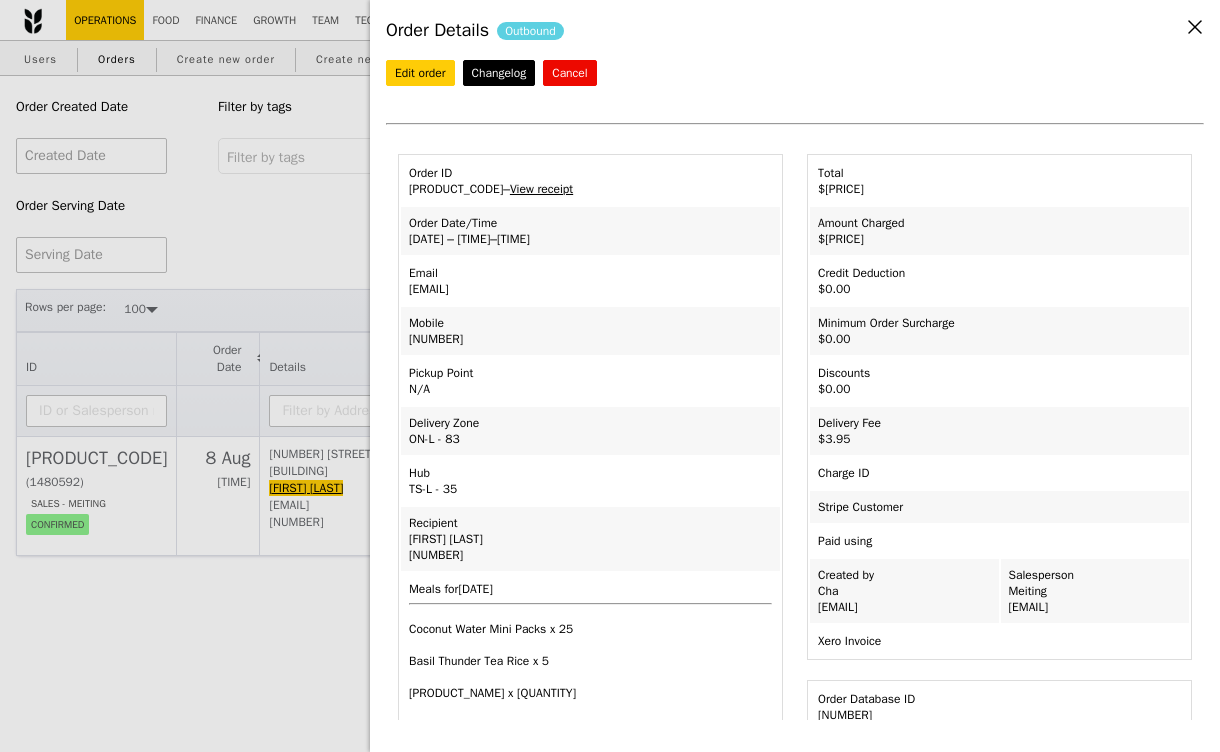 click on "View receipt" at bounding box center (541, 189) 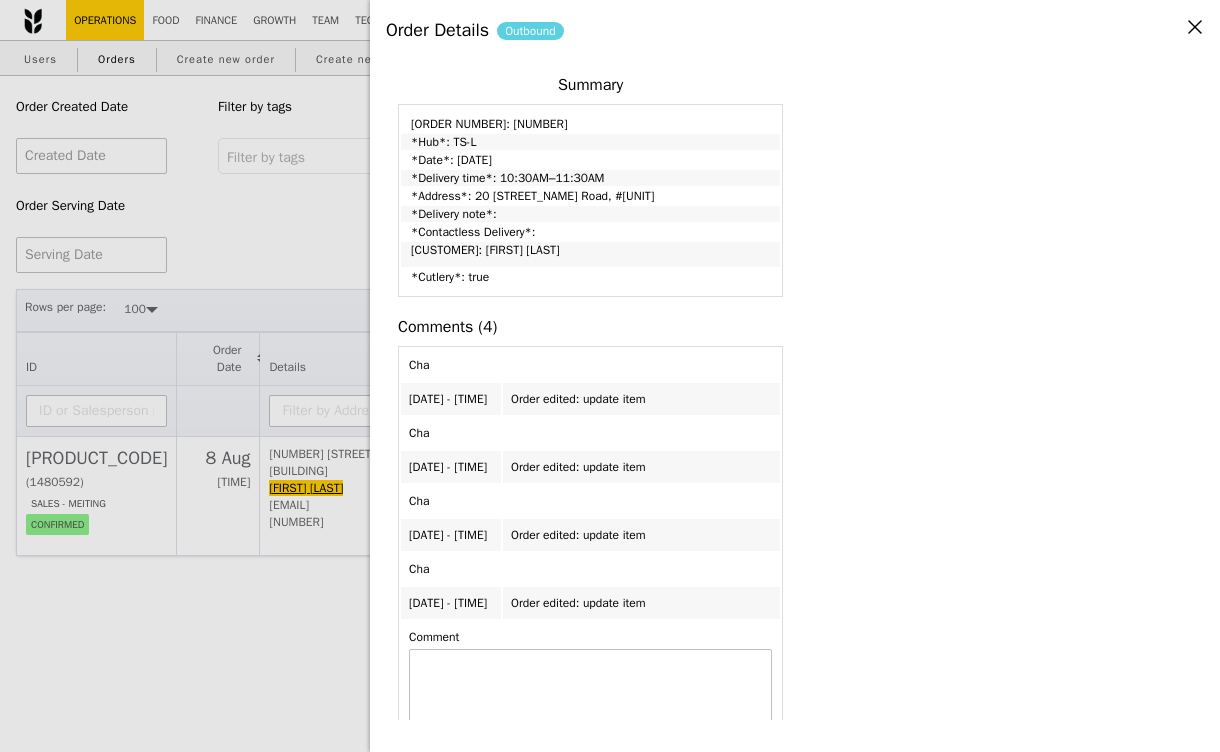 scroll, scrollTop: 691, scrollLeft: 0, axis: vertical 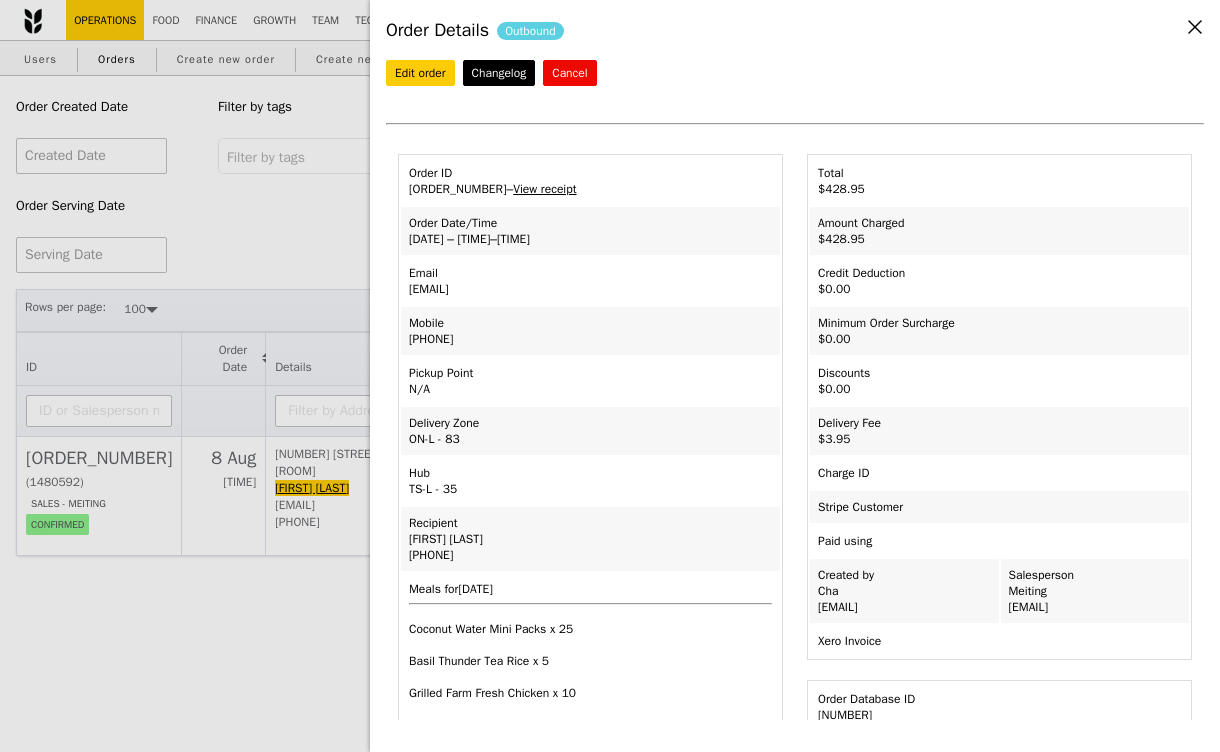 select on "100" 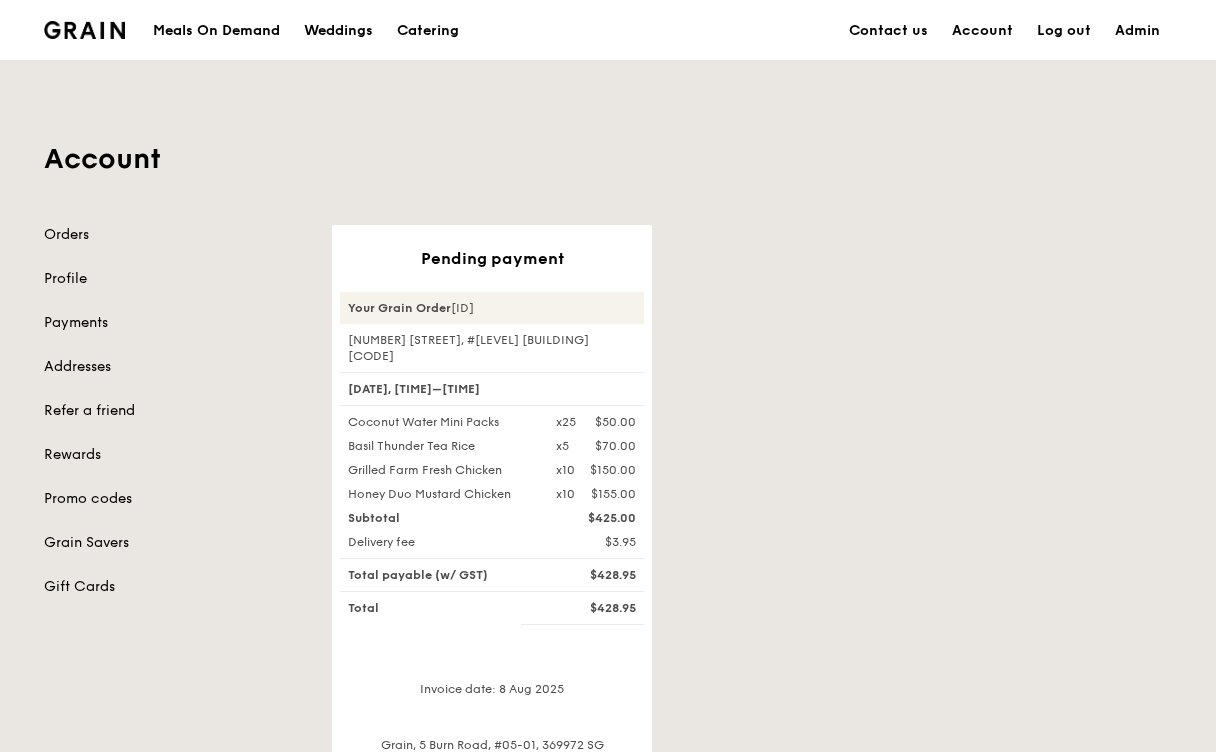 scroll, scrollTop: 0, scrollLeft: 0, axis: both 